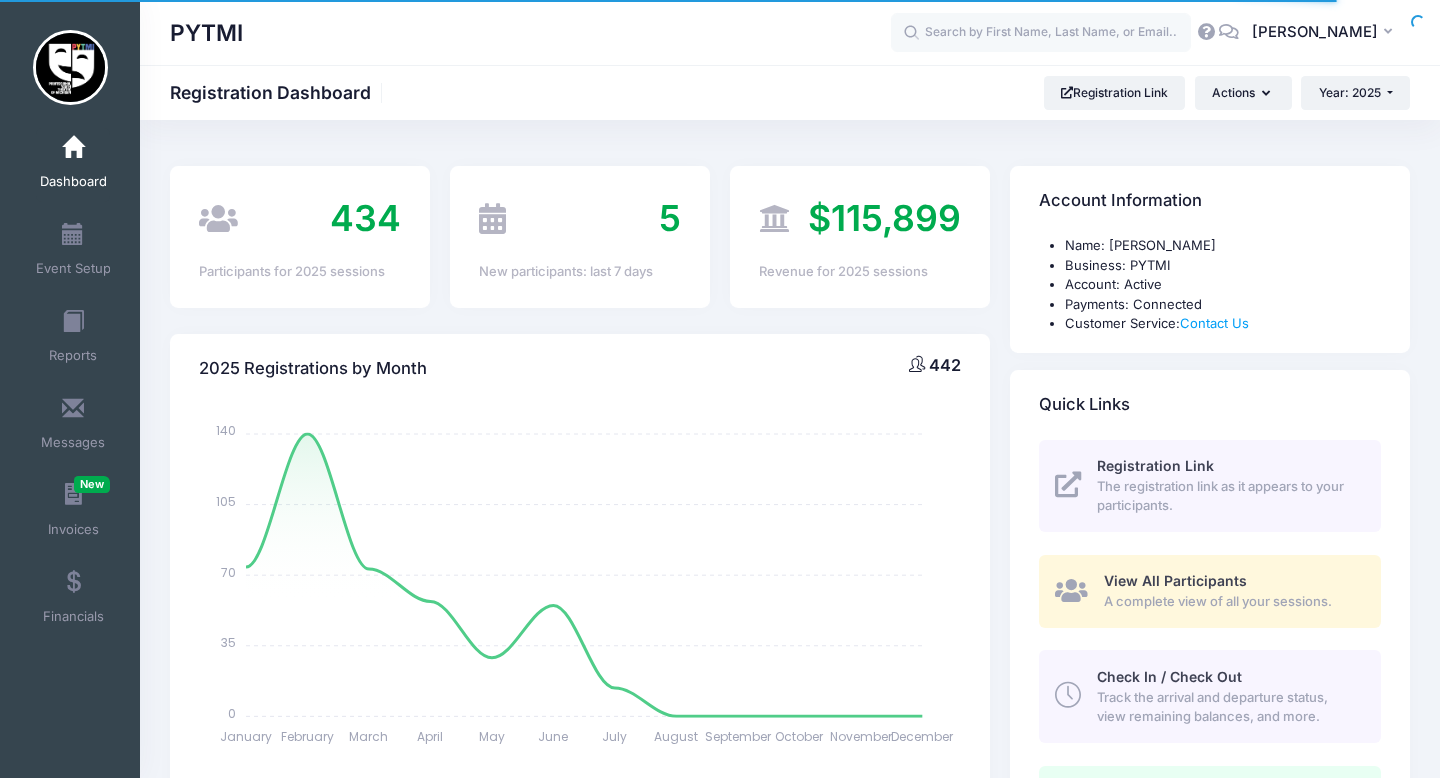 select 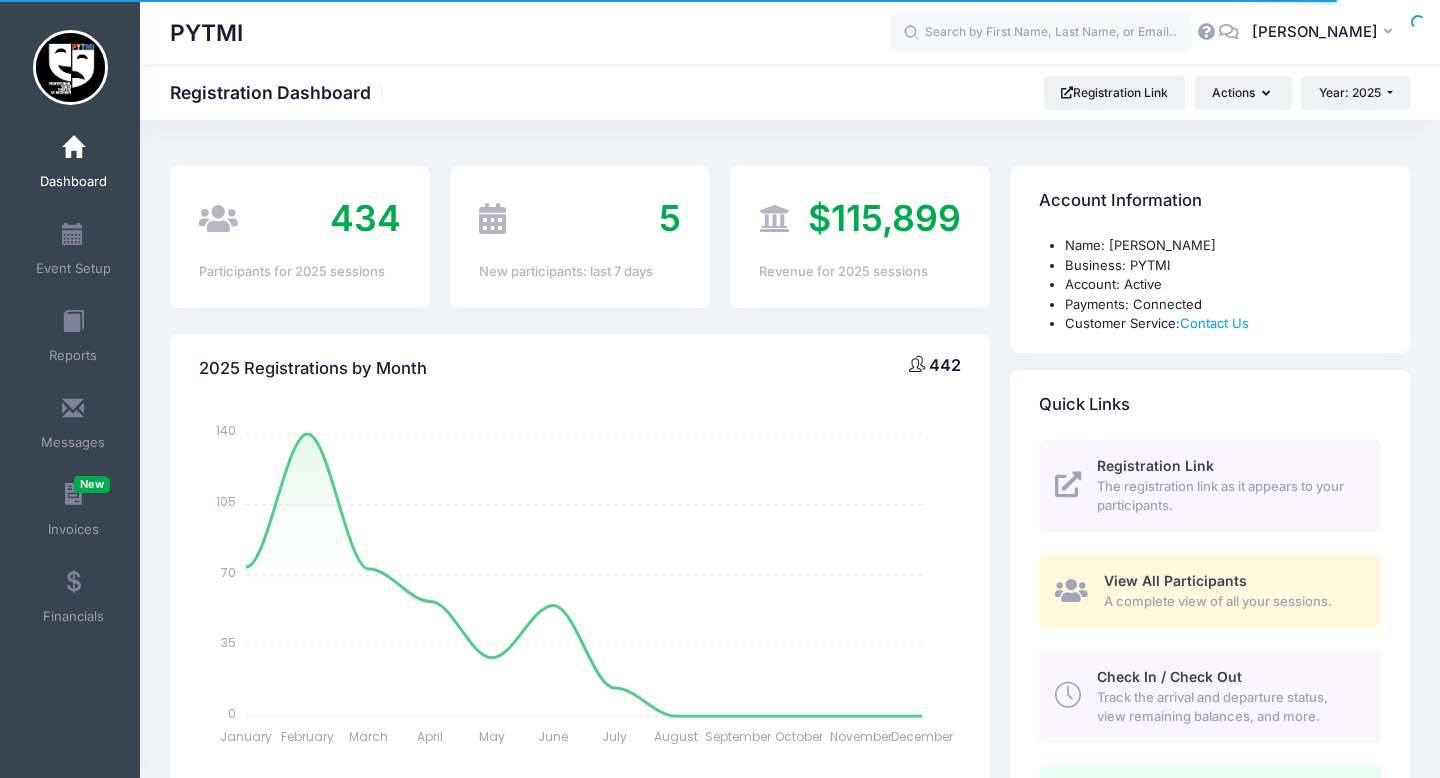 scroll, scrollTop: 0, scrollLeft: 0, axis: both 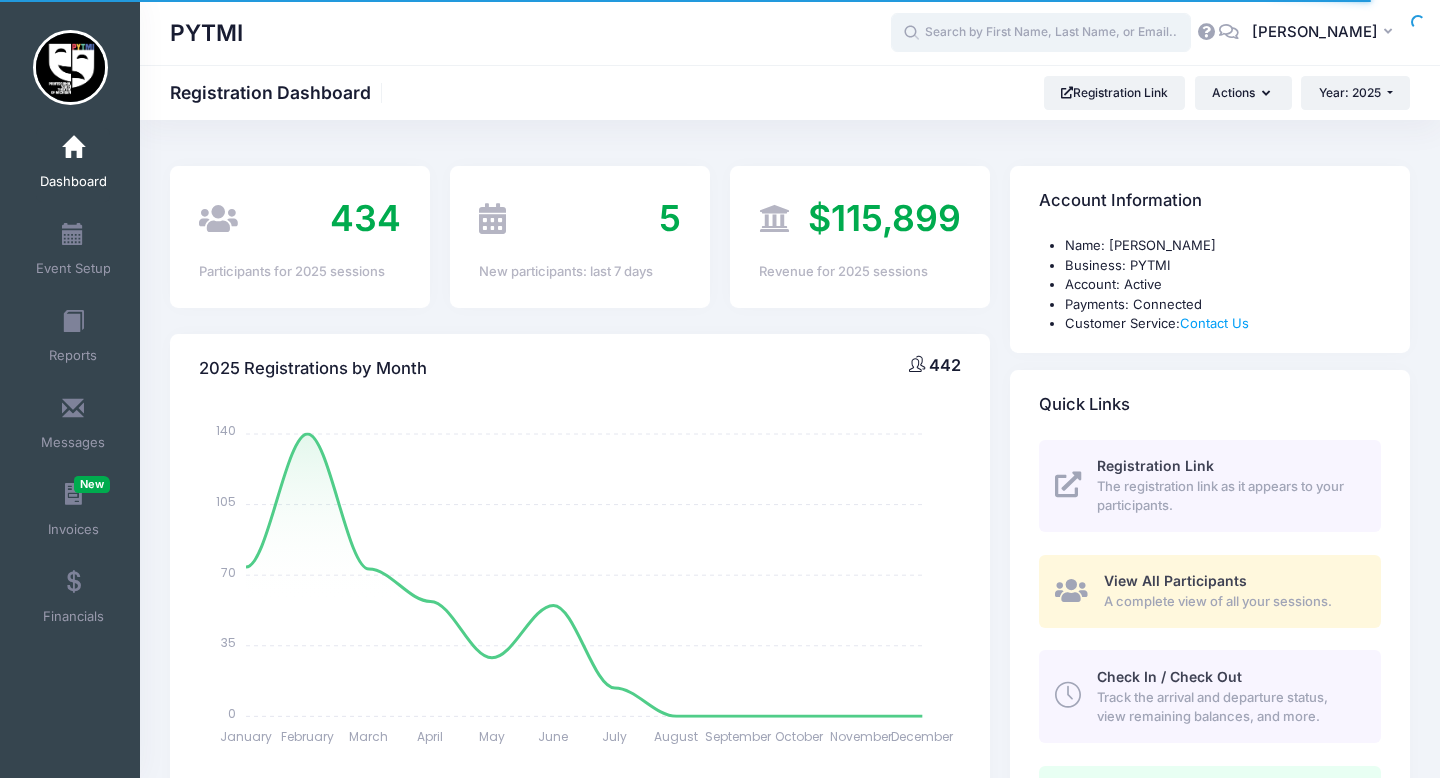 click at bounding box center (1041, 33) 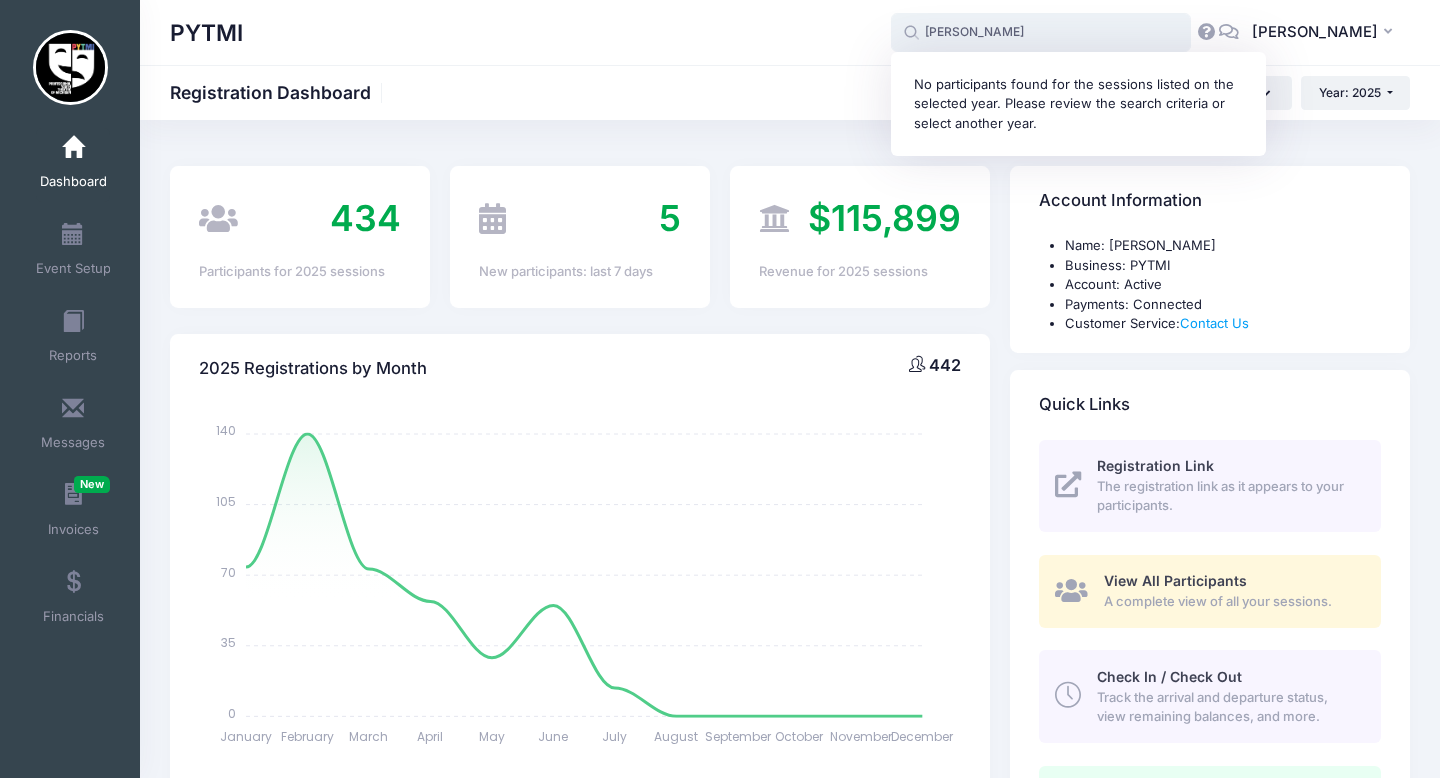click on "wright" at bounding box center [1041, 33] 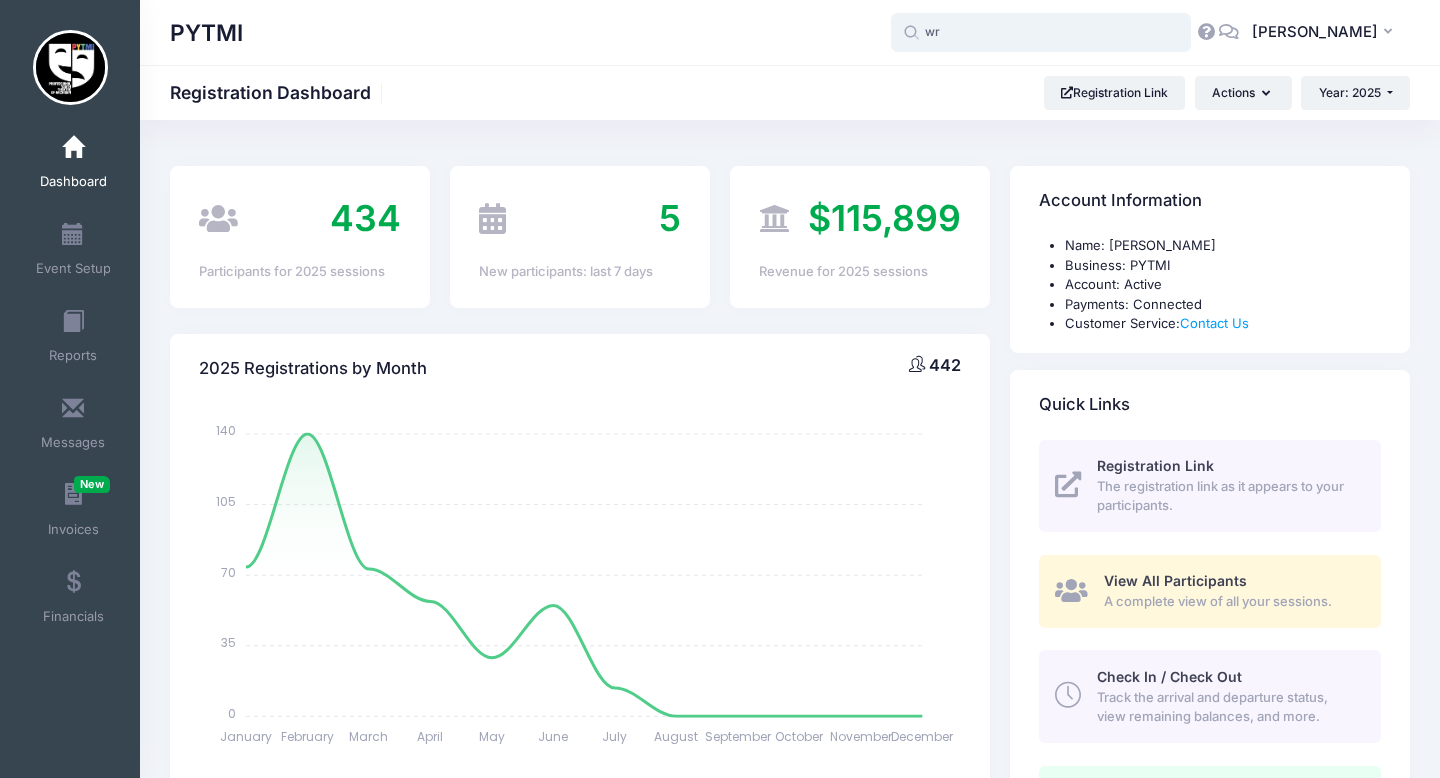 type on "w" 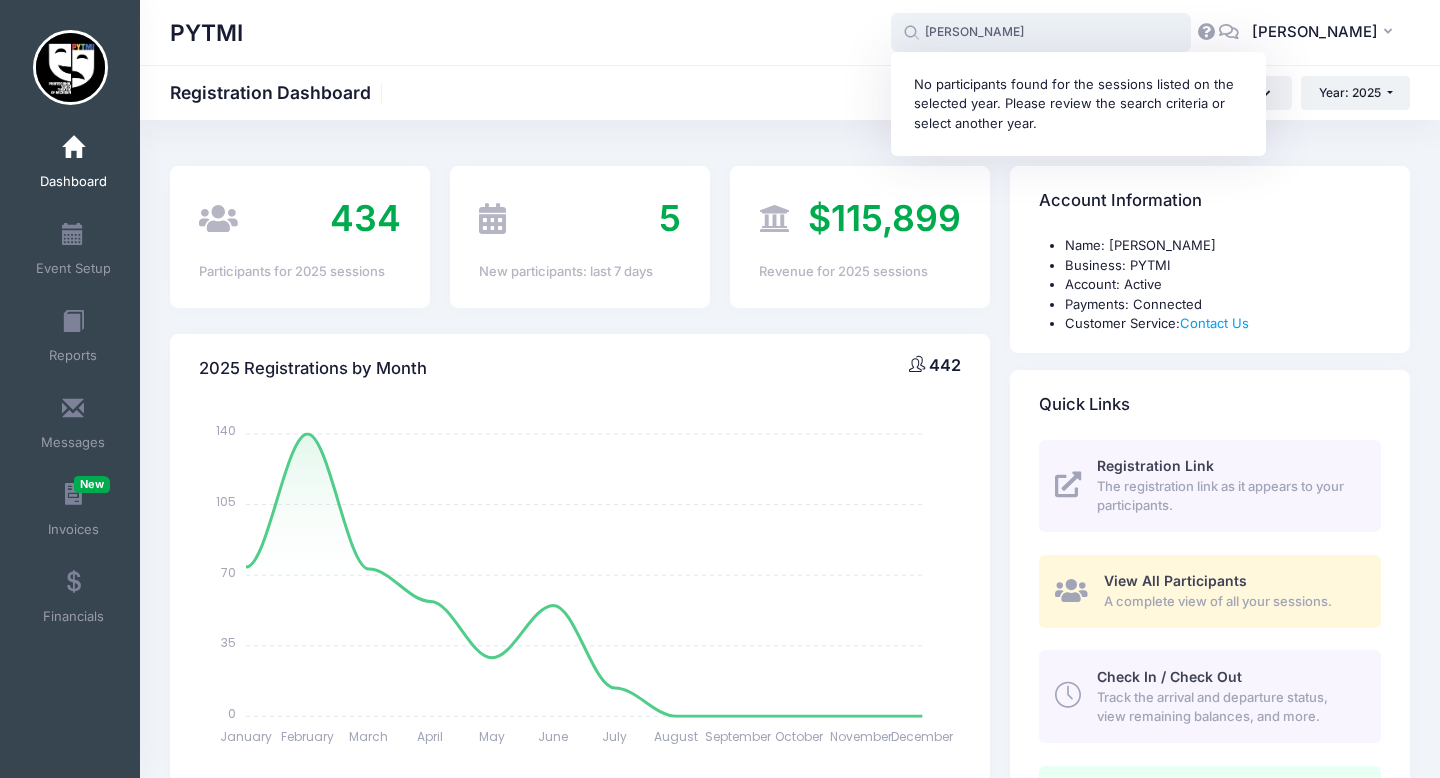 type on "natalie wright" 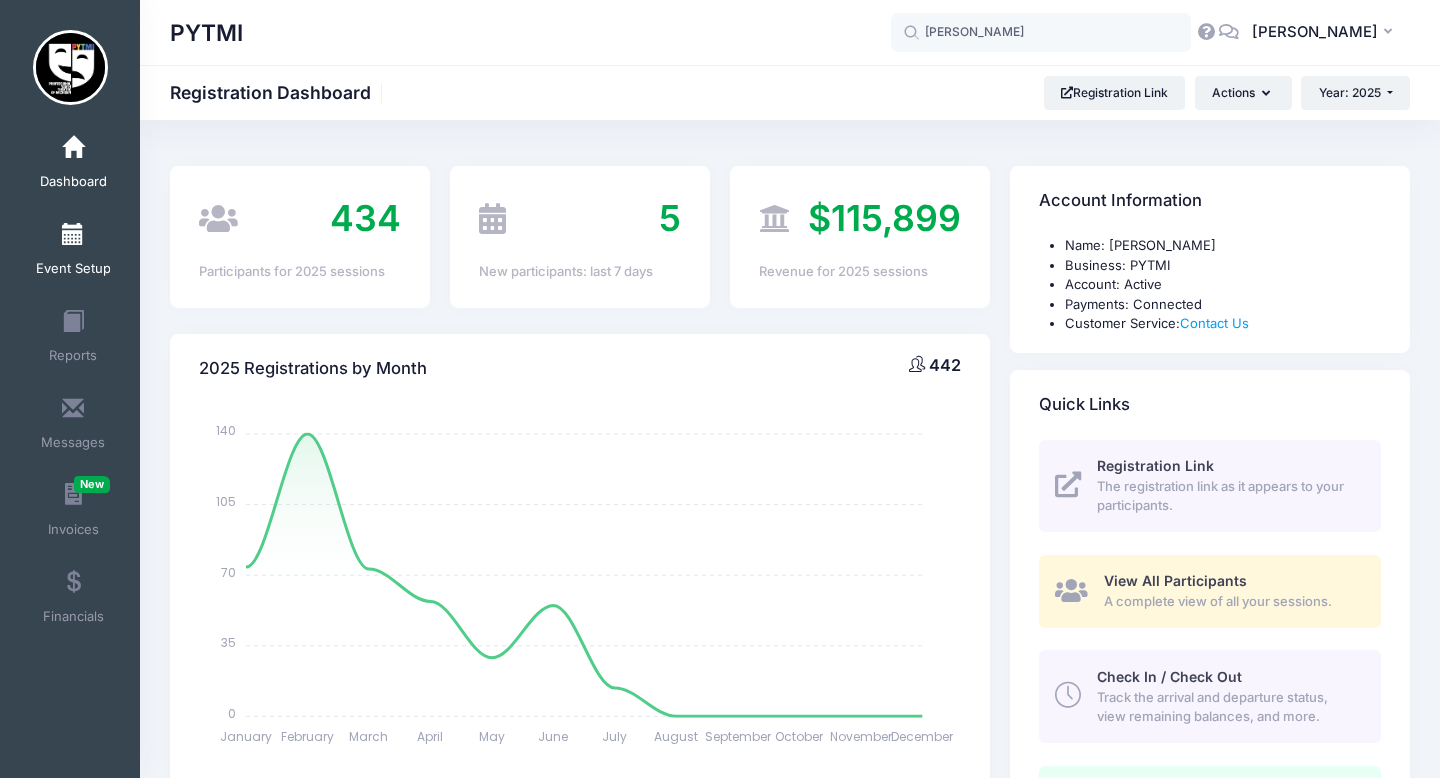 click on "Event Setup" at bounding box center [73, 252] 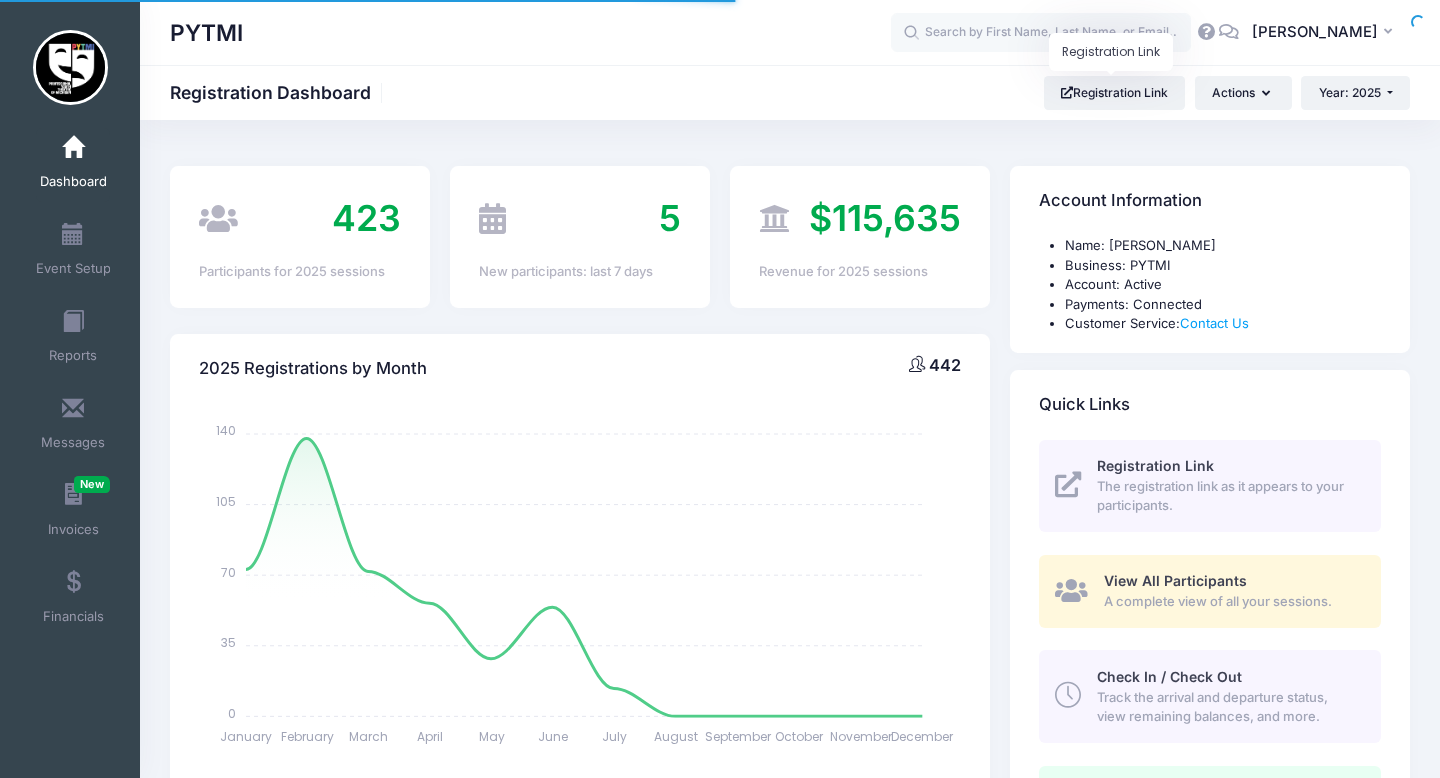 select 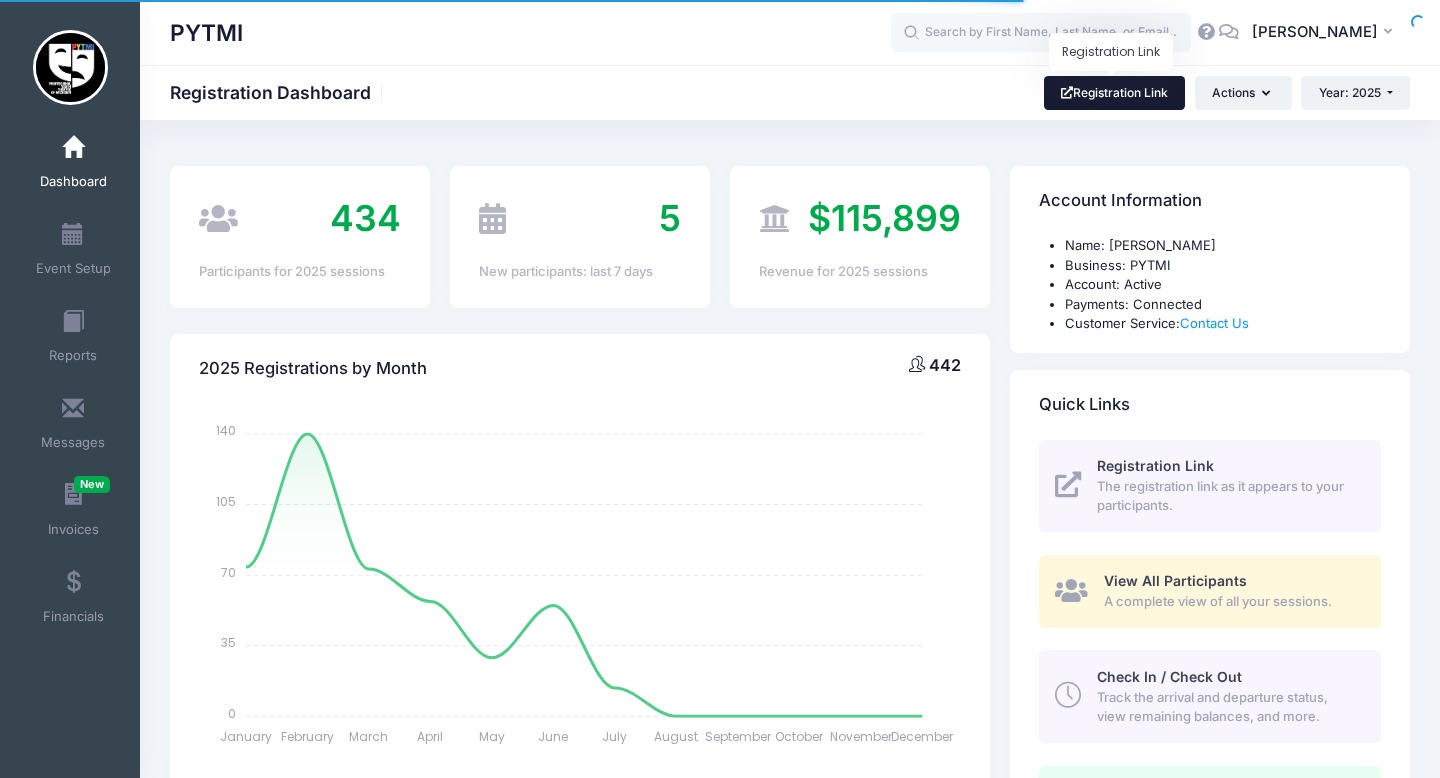 scroll, scrollTop: 0, scrollLeft: 0, axis: both 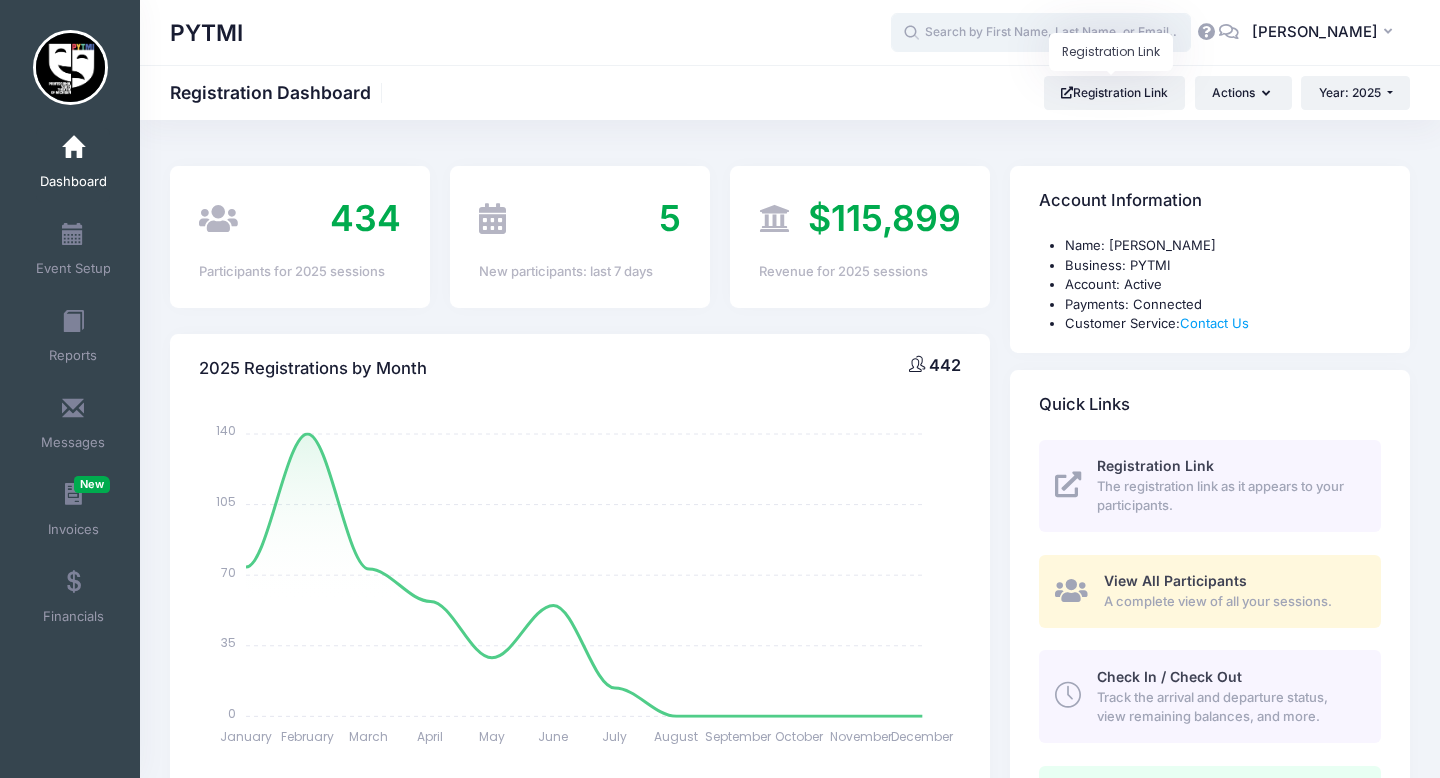 click at bounding box center [1041, 33] 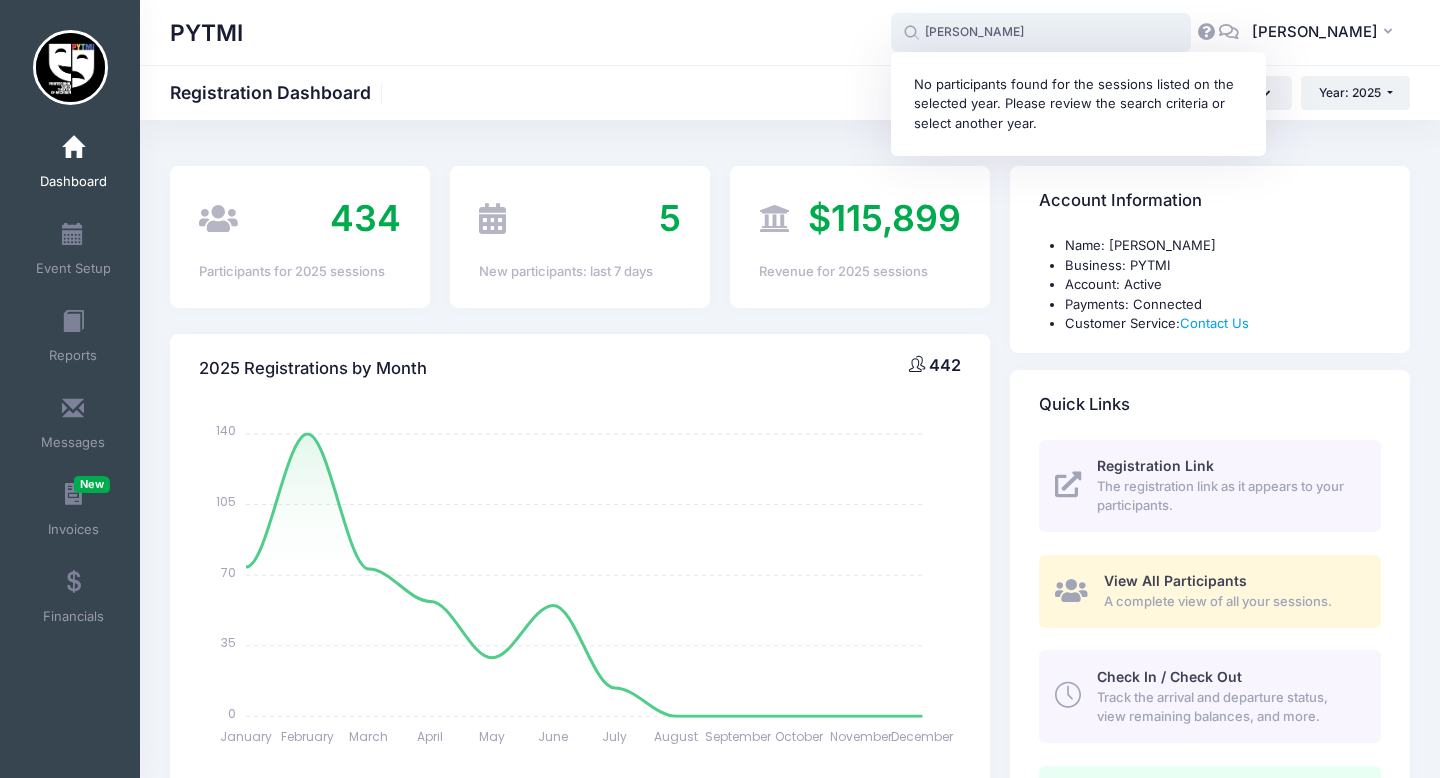 click on "wright" at bounding box center (1041, 33) 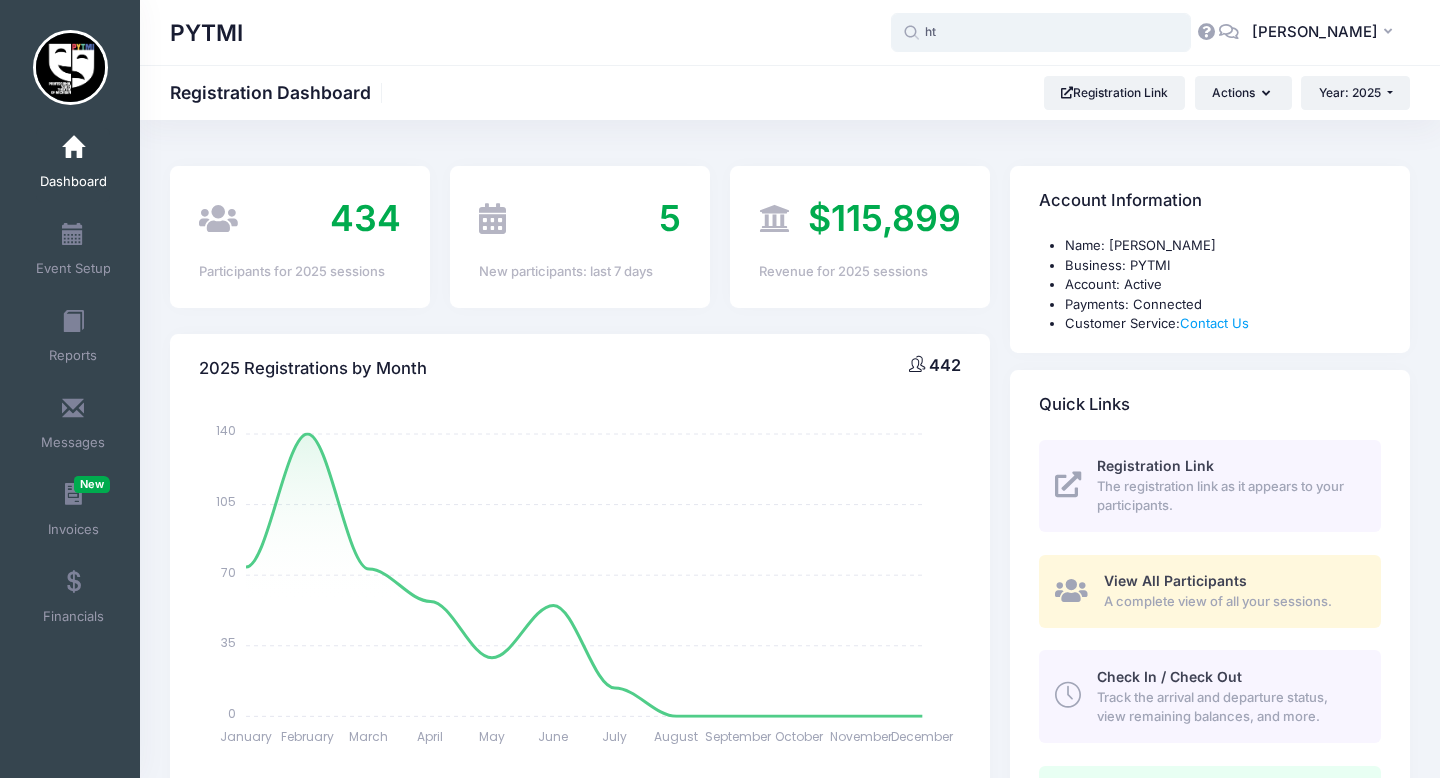 click on "ht" at bounding box center (1041, 33) 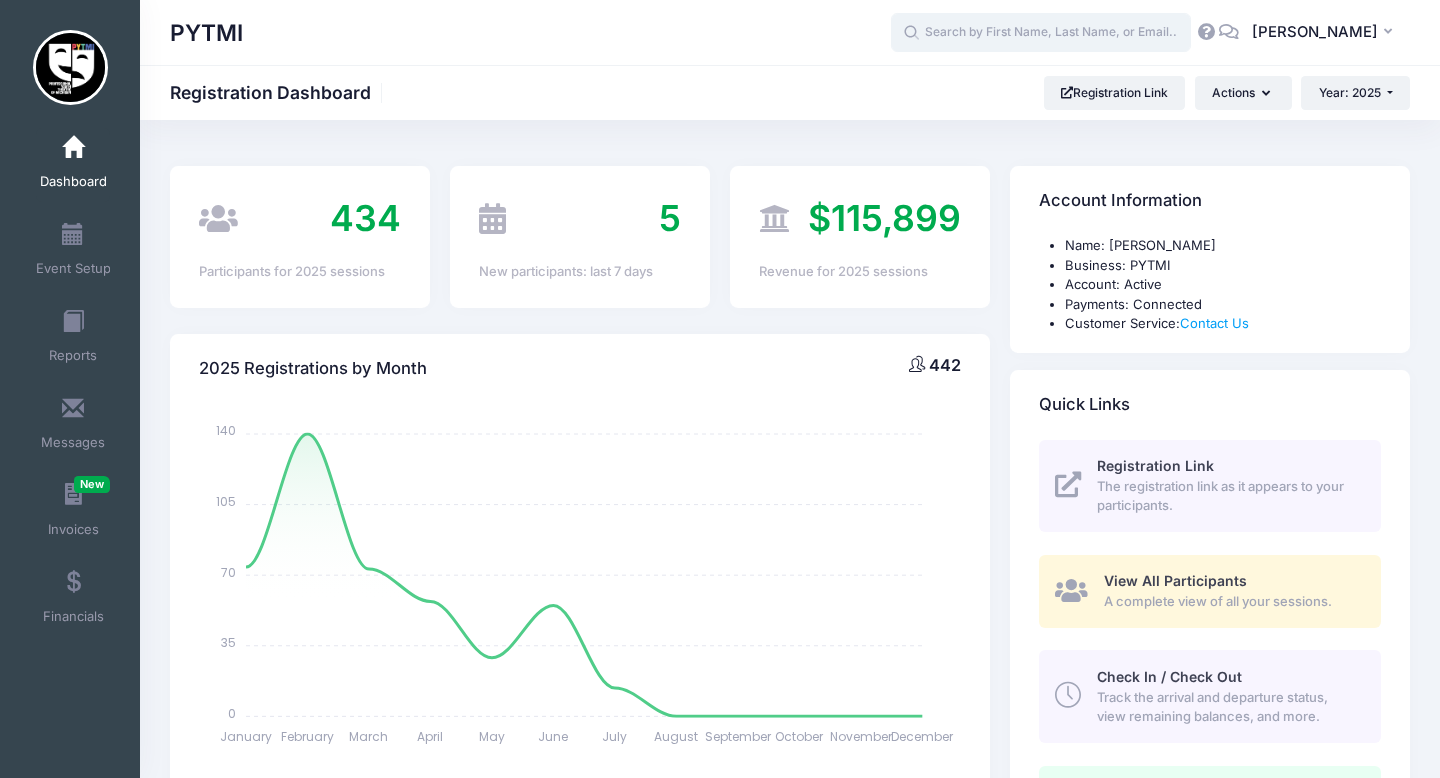 click at bounding box center [1041, 33] 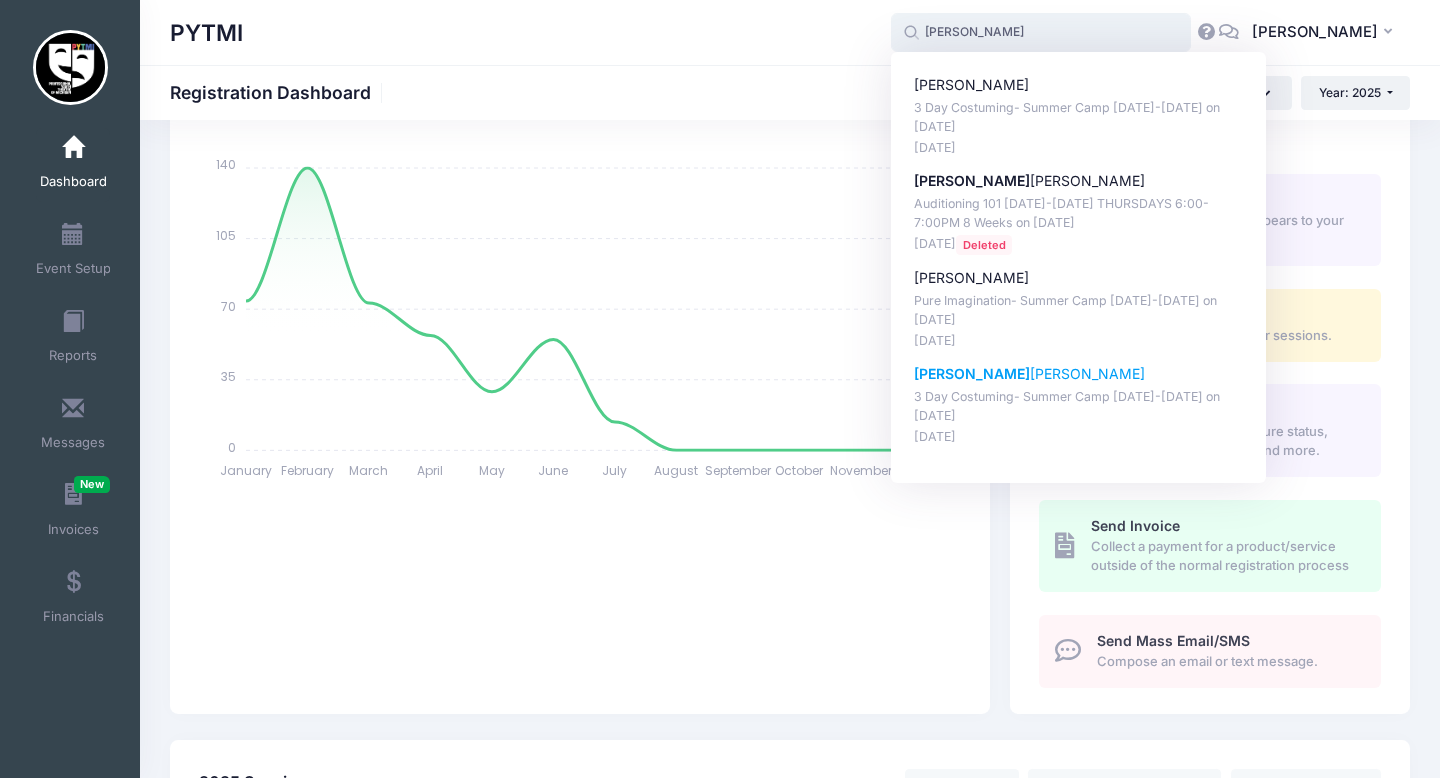 scroll, scrollTop: 0, scrollLeft: 0, axis: both 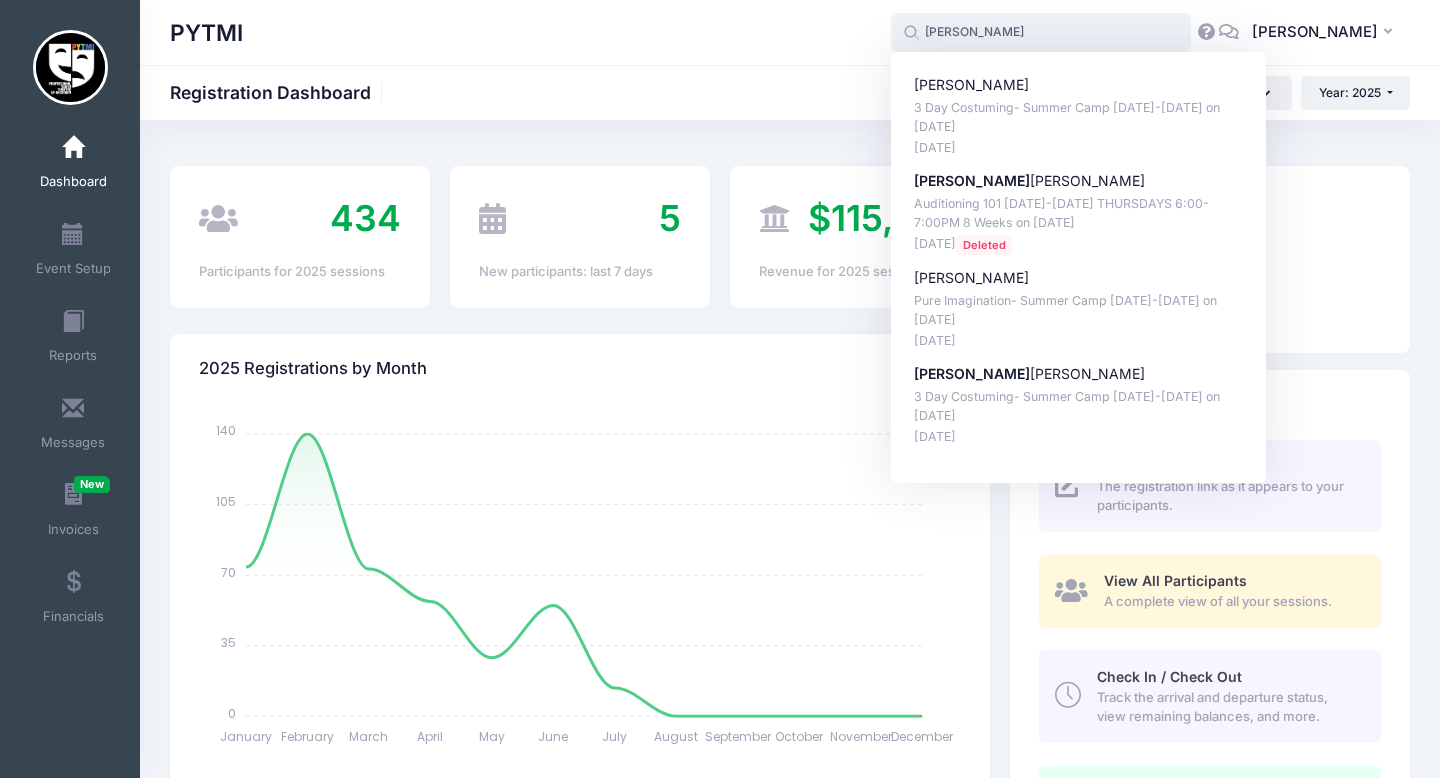 click on "natalie" at bounding box center (1041, 33) 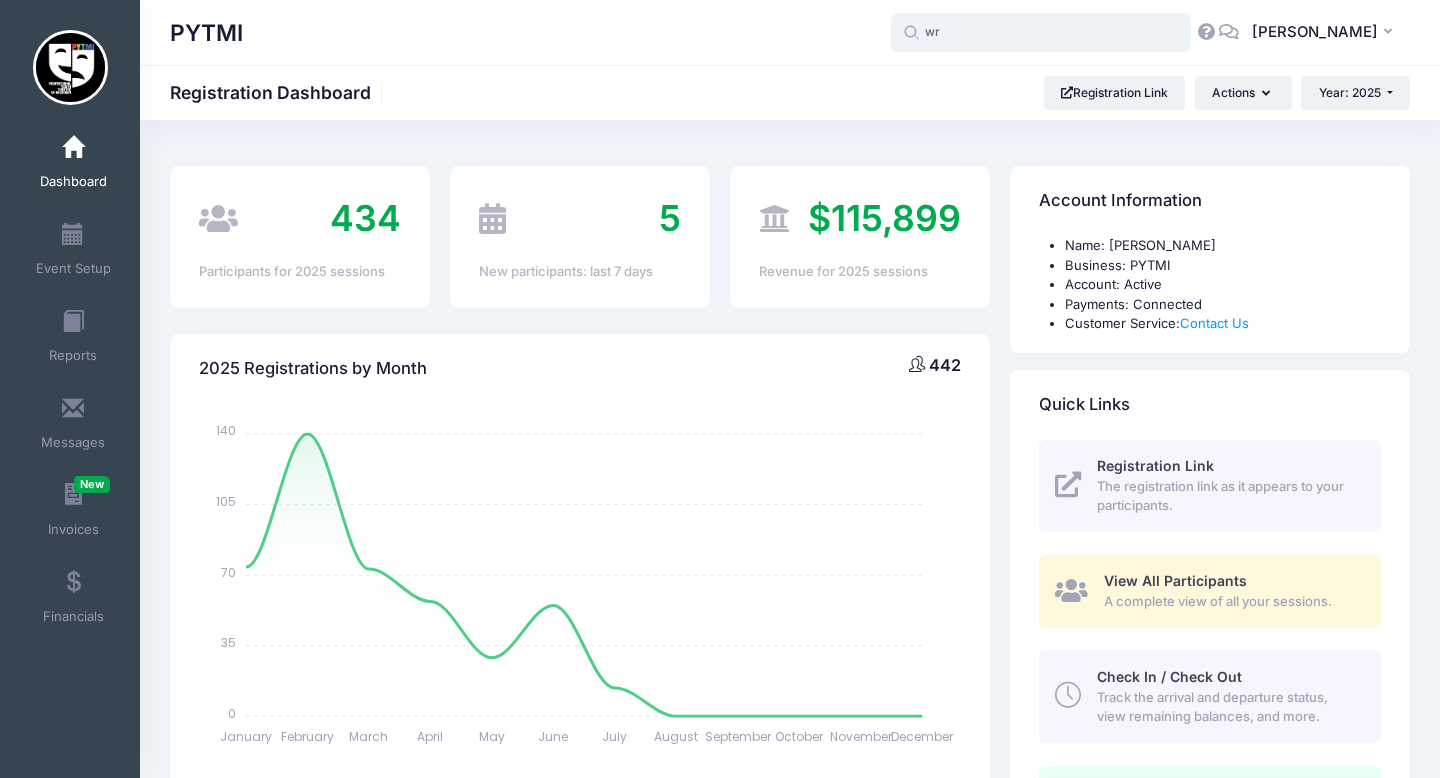 type on "w" 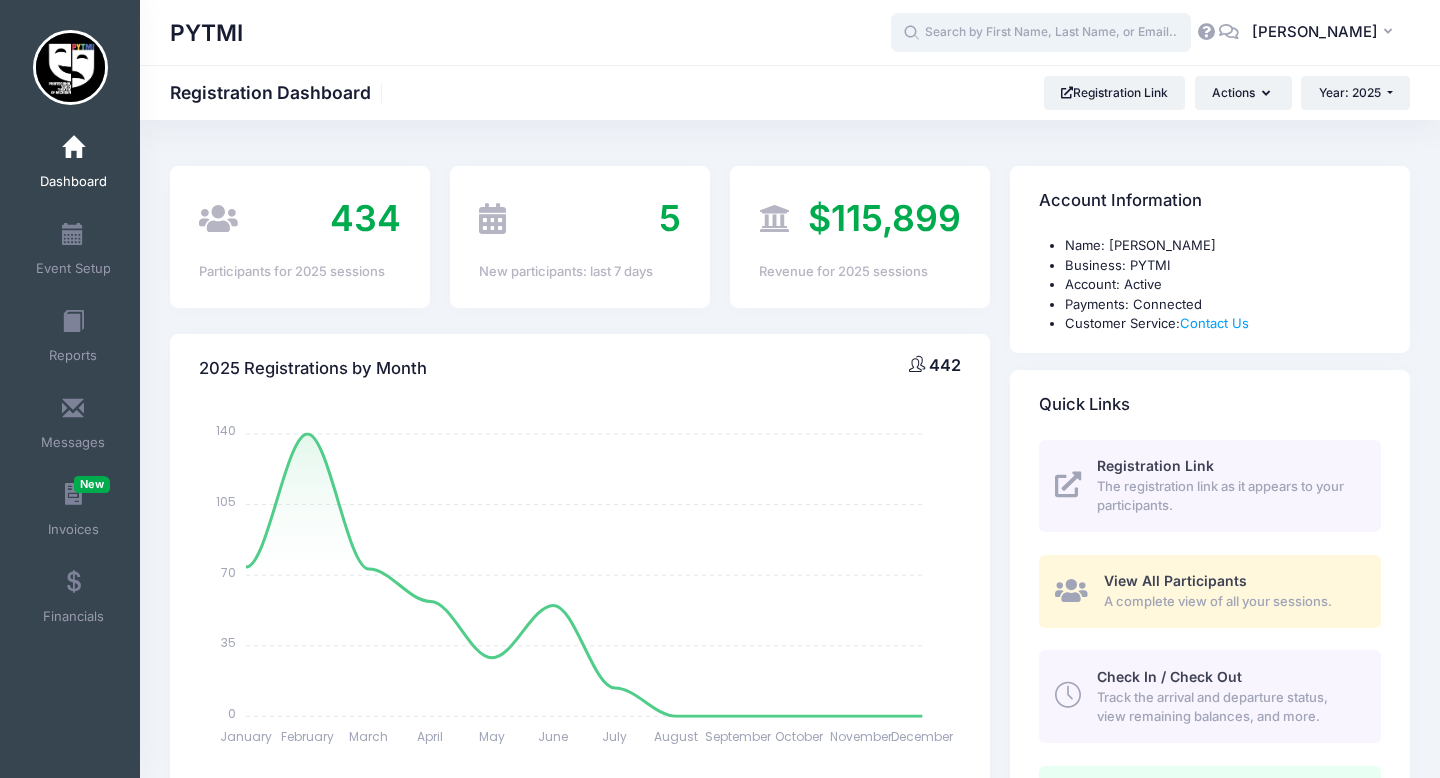 click at bounding box center (1041, 33) 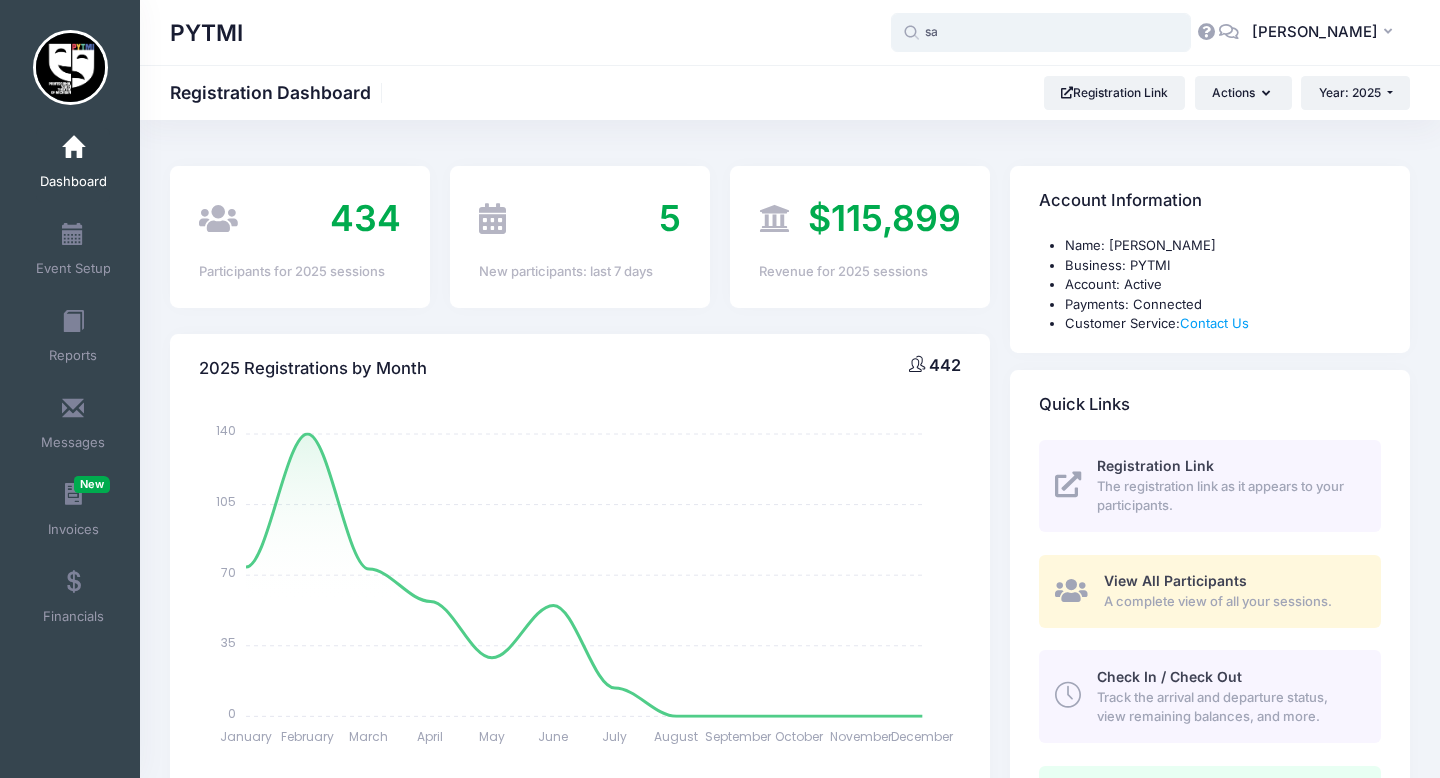type on "s" 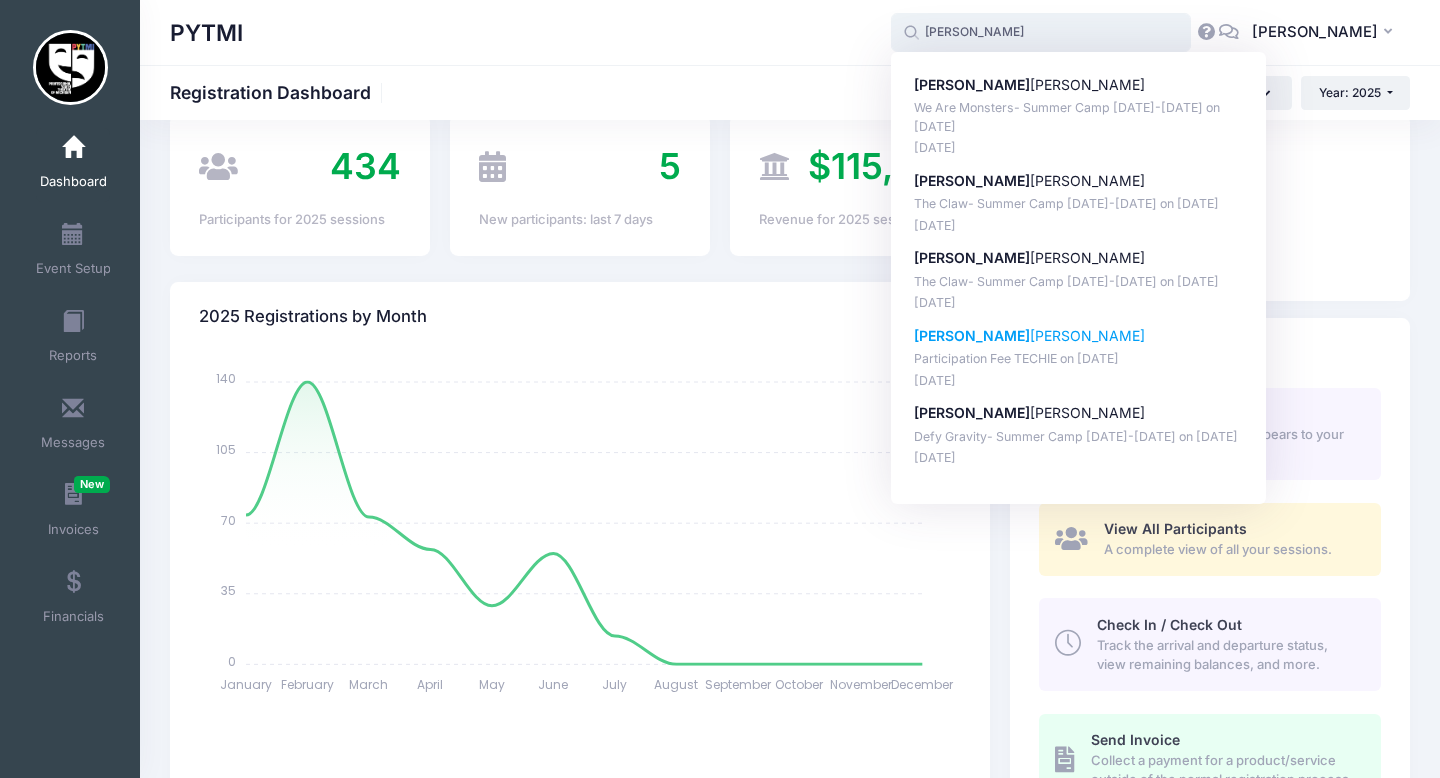 scroll, scrollTop: 45, scrollLeft: 0, axis: vertical 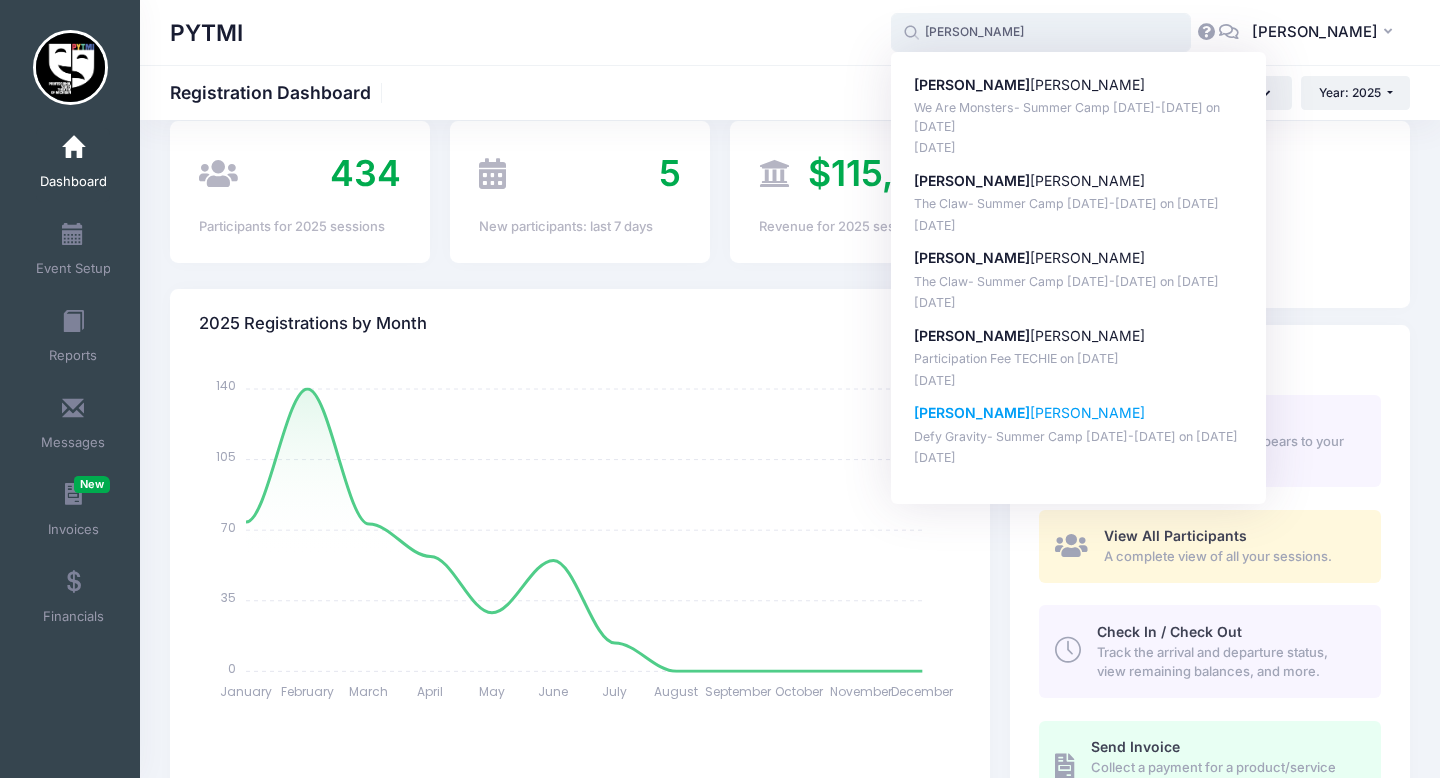 click on "Nora  Beverly" at bounding box center [1079, 413] 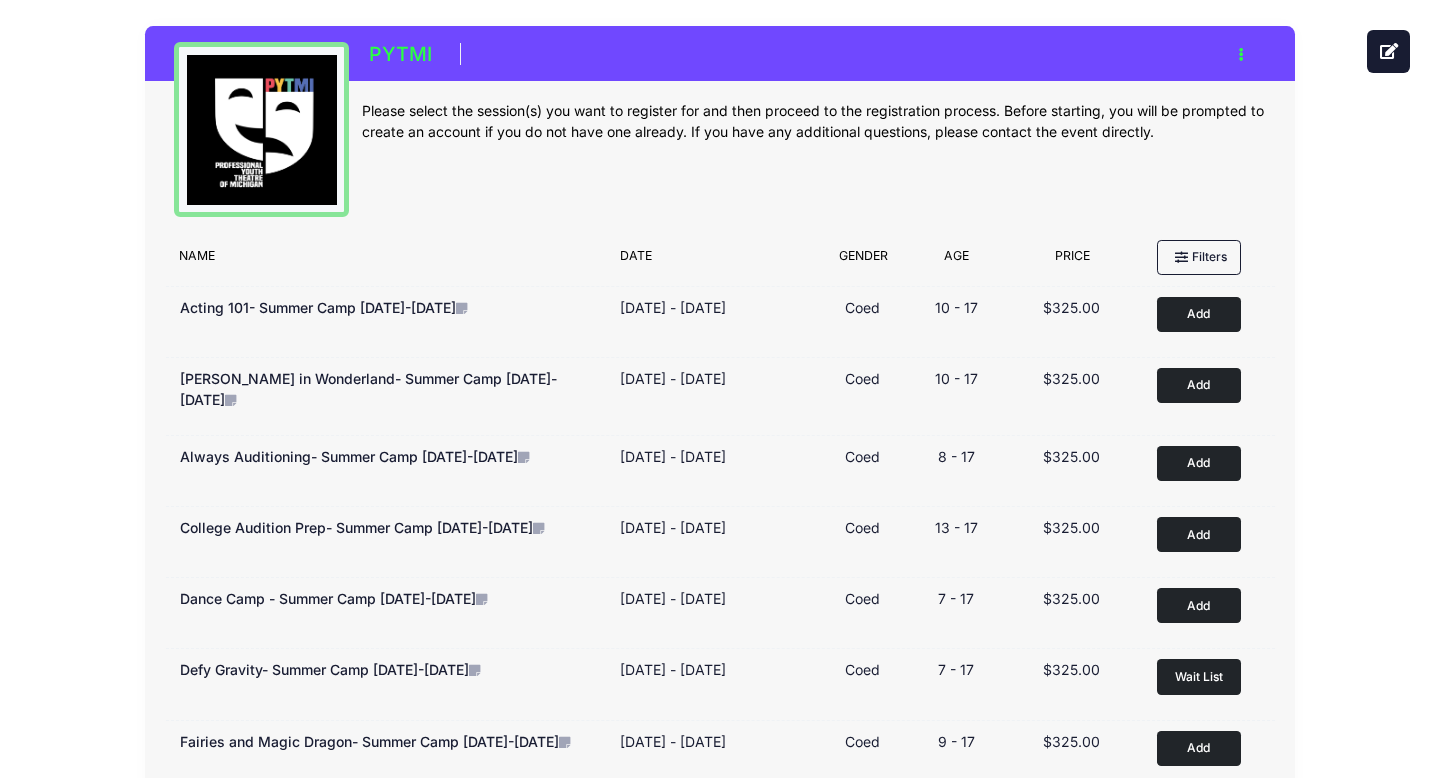 scroll, scrollTop: 0, scrollLeft: 0, axis: both 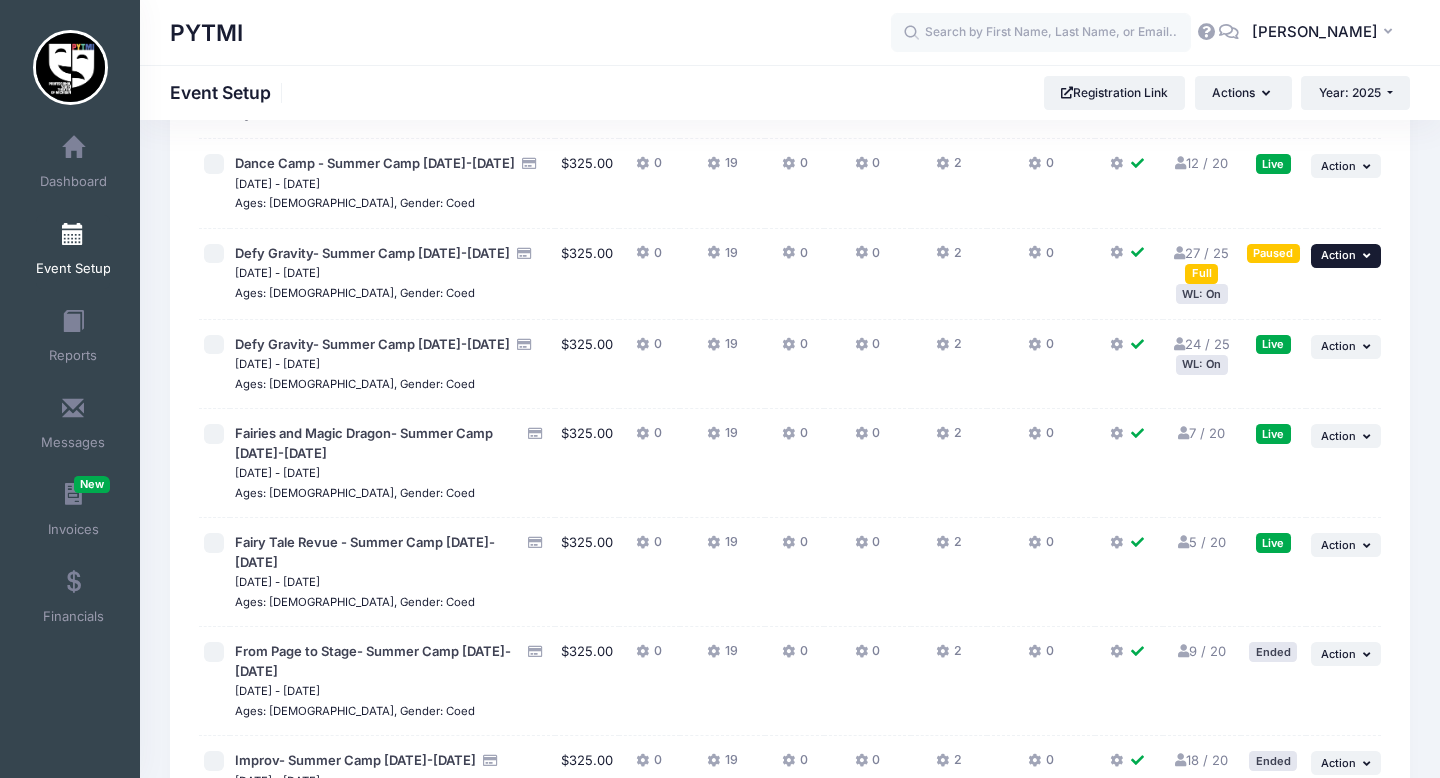 click on "Action" at bounding box center (1338, 255) 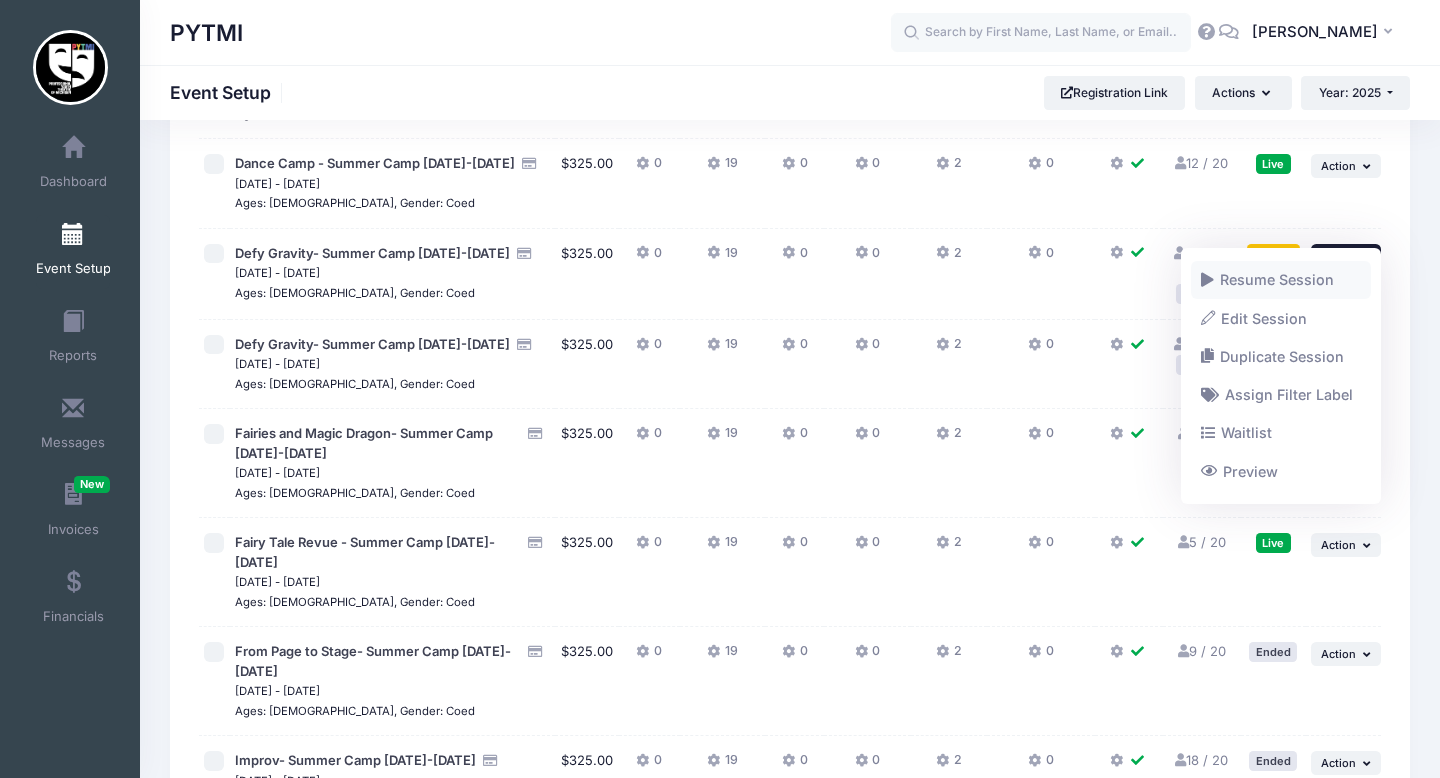 click on "Resume Session" at bounding box center [1281, 280] 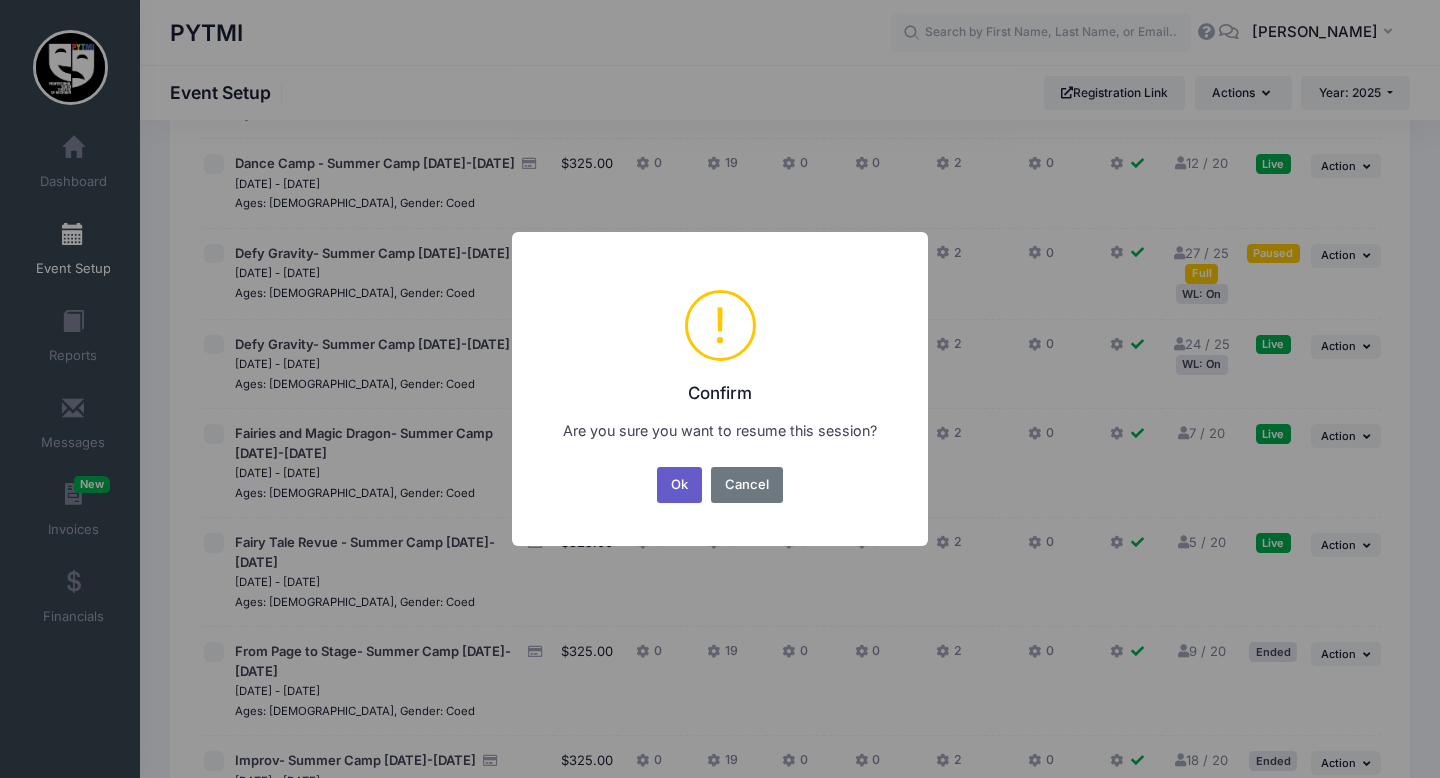click on "Ok" at bounding box center [680, 485] 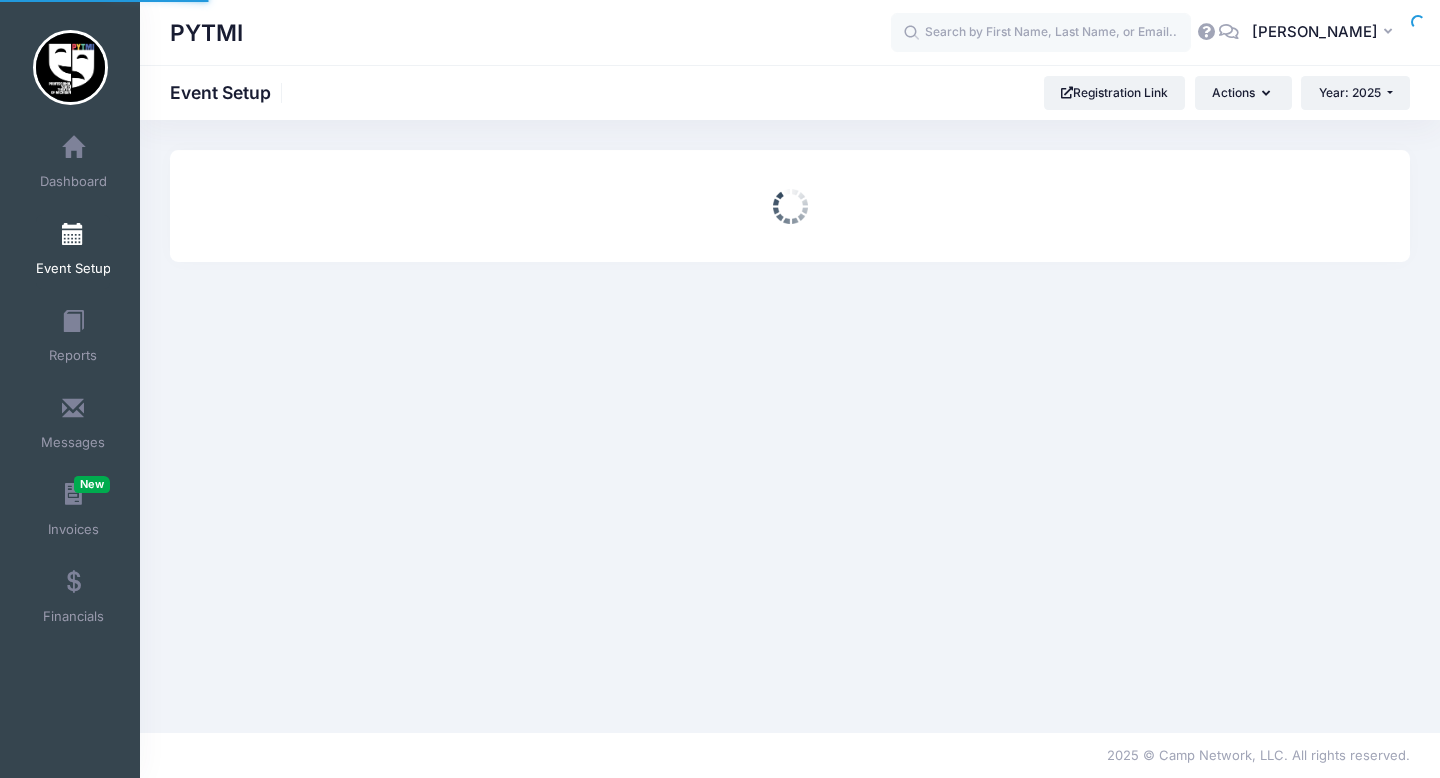 scroll, scrollTop: 0, scrollLeft: 0, axis: both 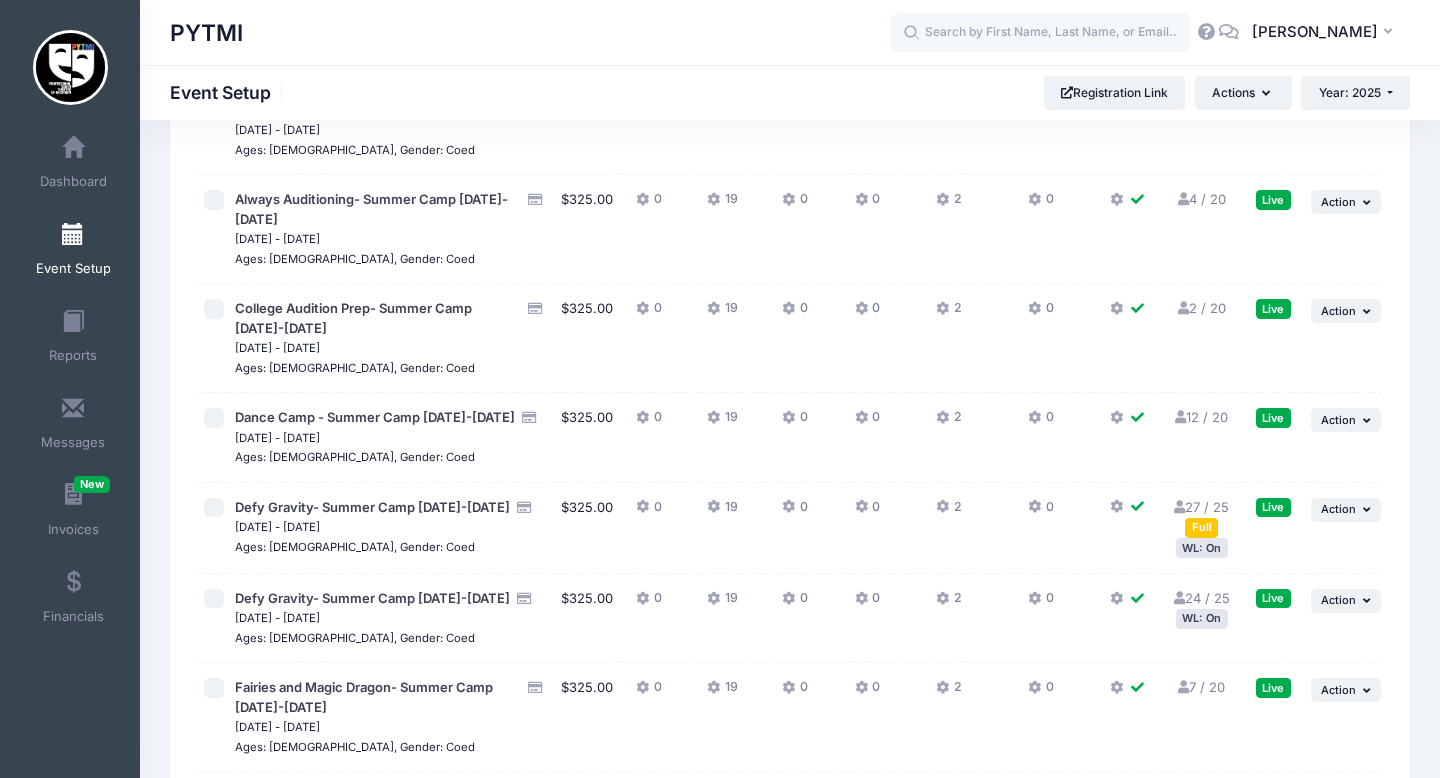 click on "Full" at bounding box center [1201, 527] 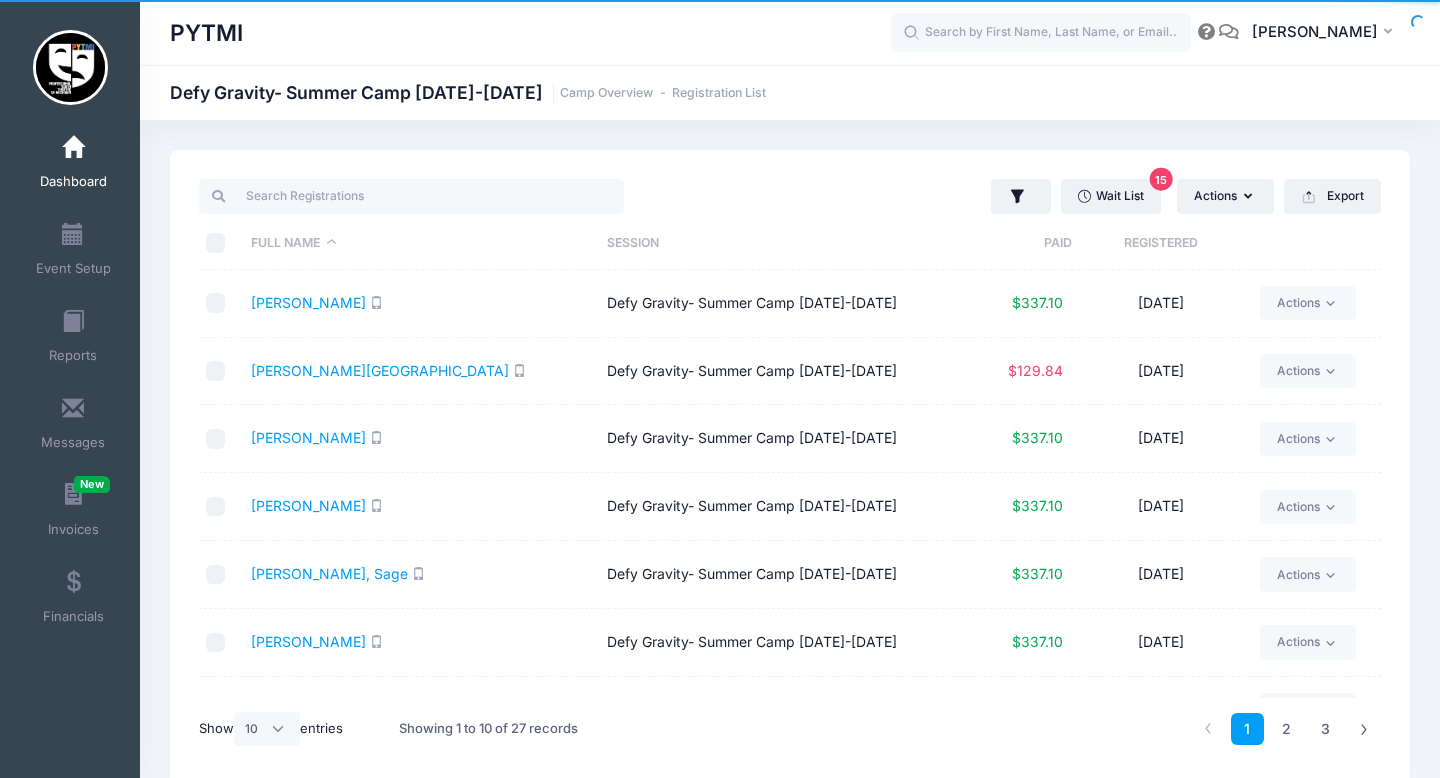 select on "10" 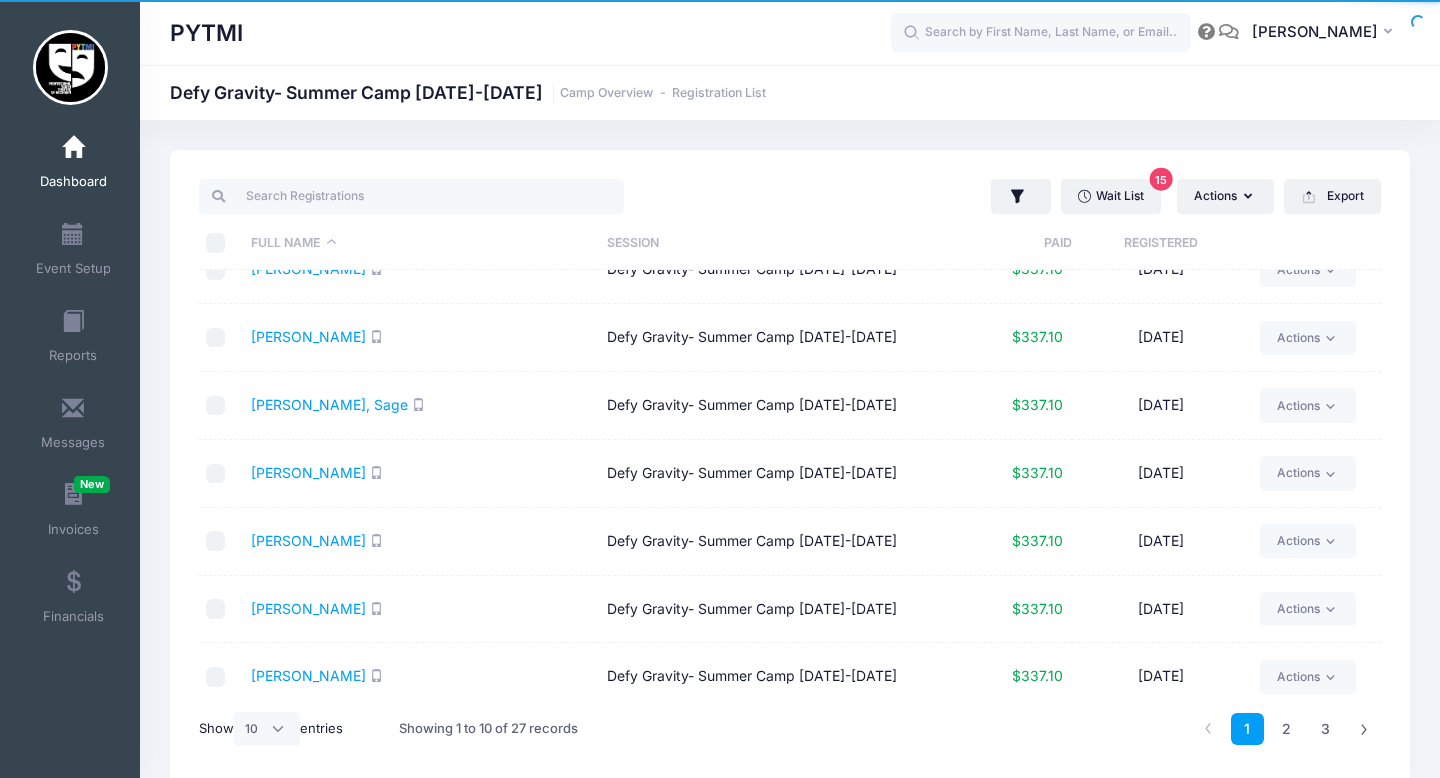 scroll, scrollTop: 249, scrollLeft: 0, axis: vertical 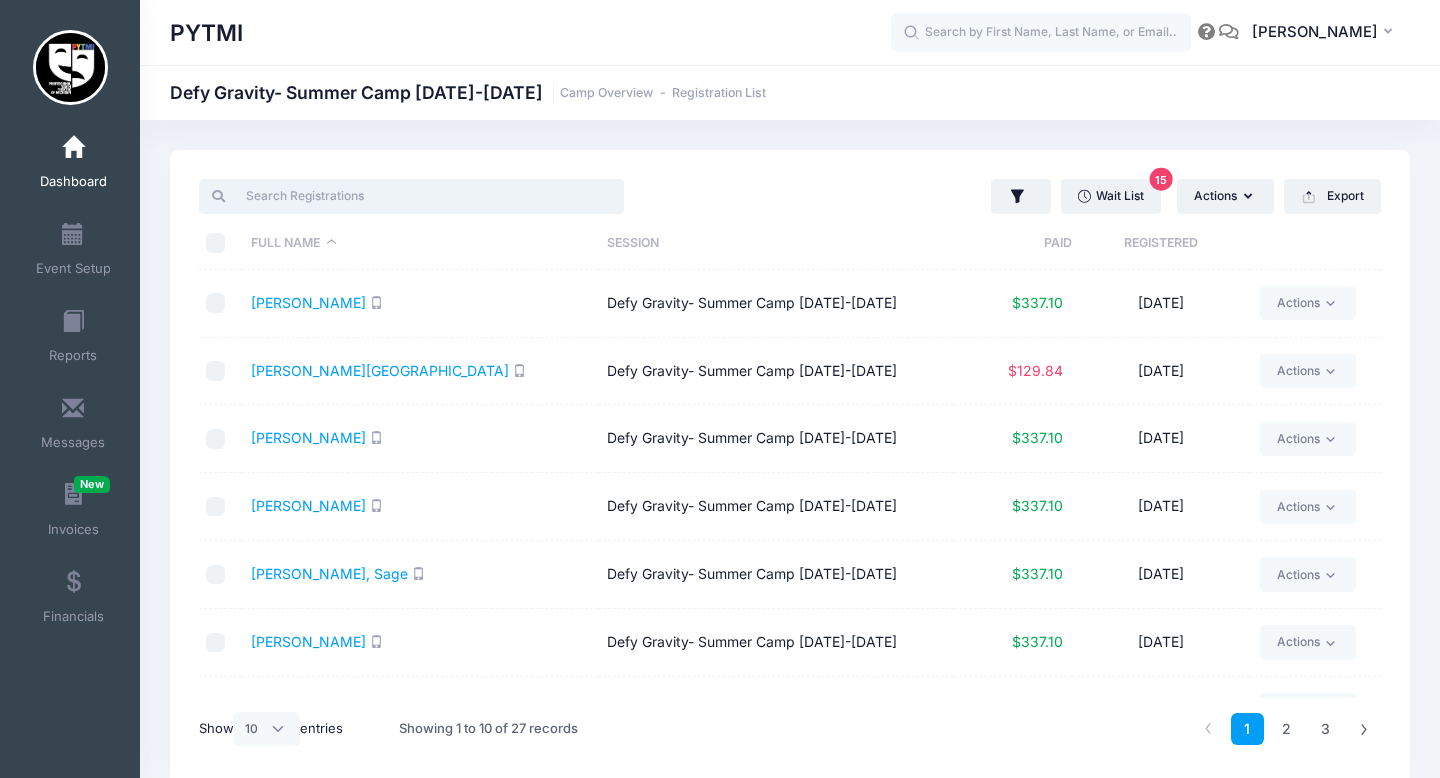 click at bounding box center (411, 196) 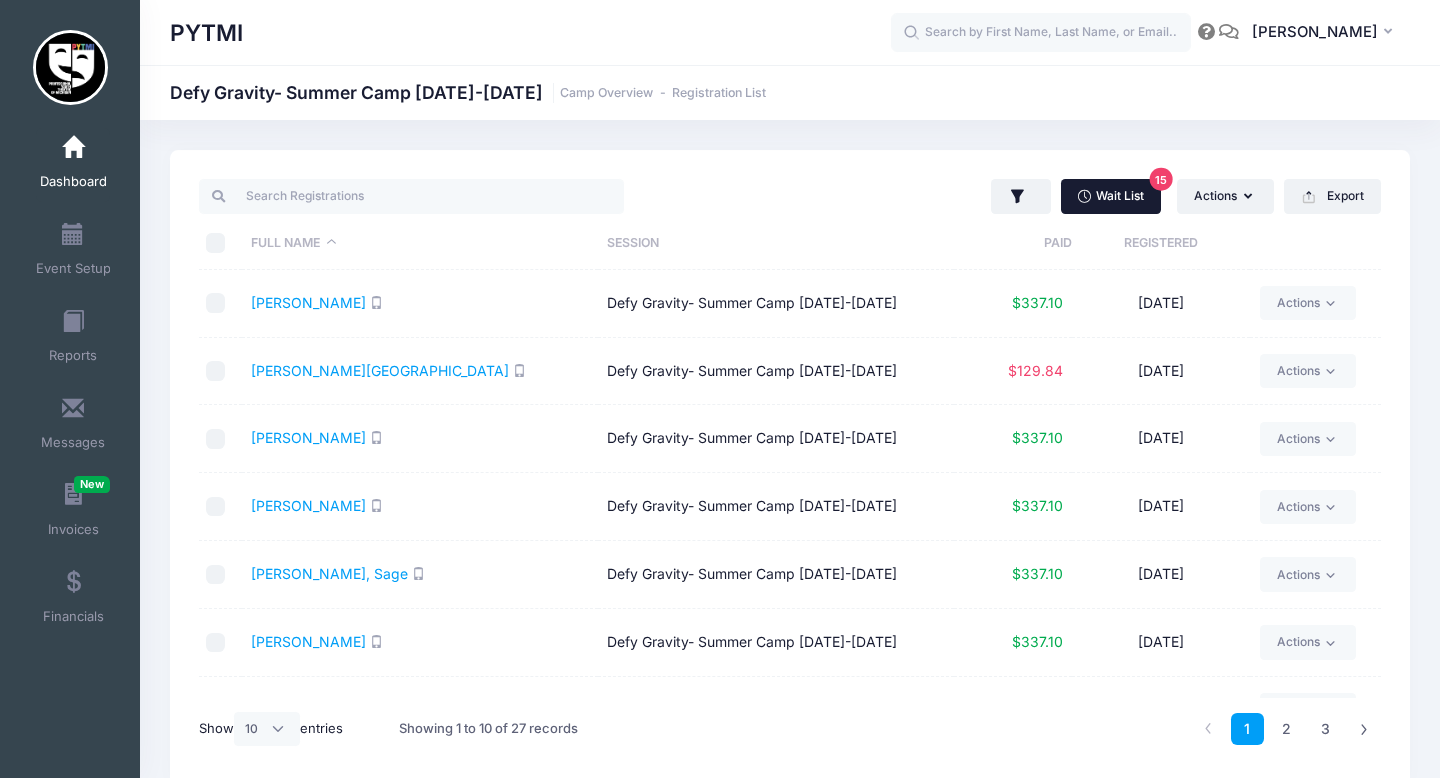 click on "Wait List
15" at bounding box center [1111, 196] 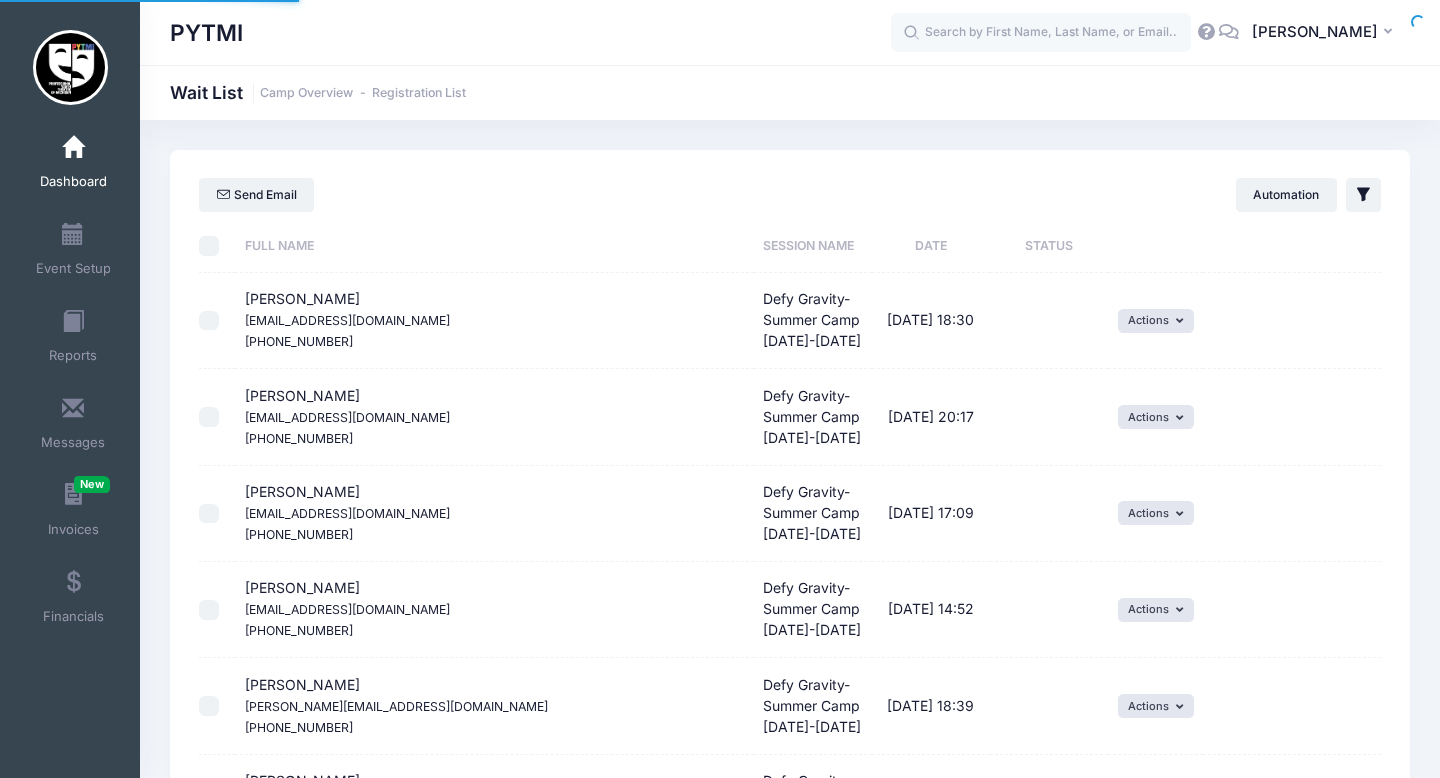 scroll, scrollTop: 0, scrollLeft: 0, axis: both 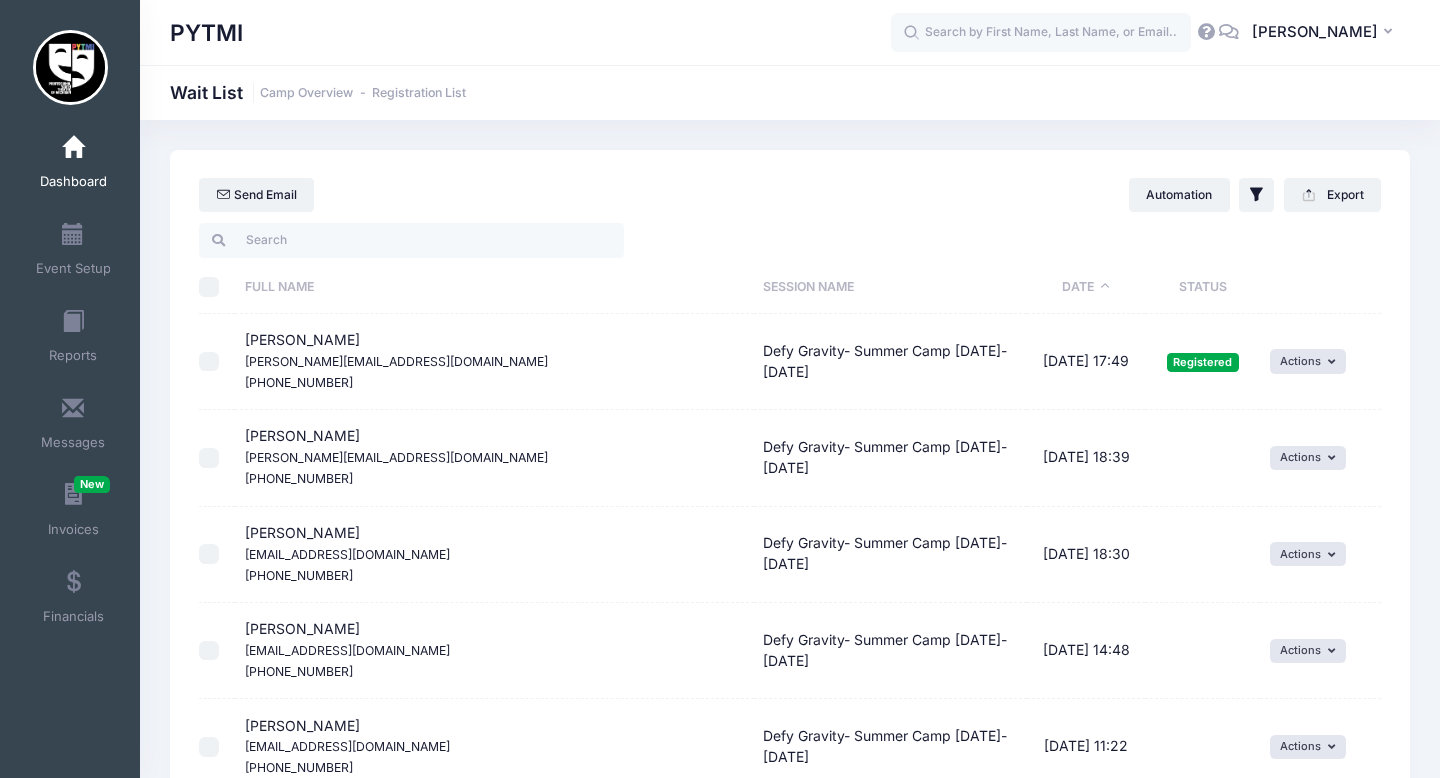 click on "Date" at bounding box center [1086, 287] 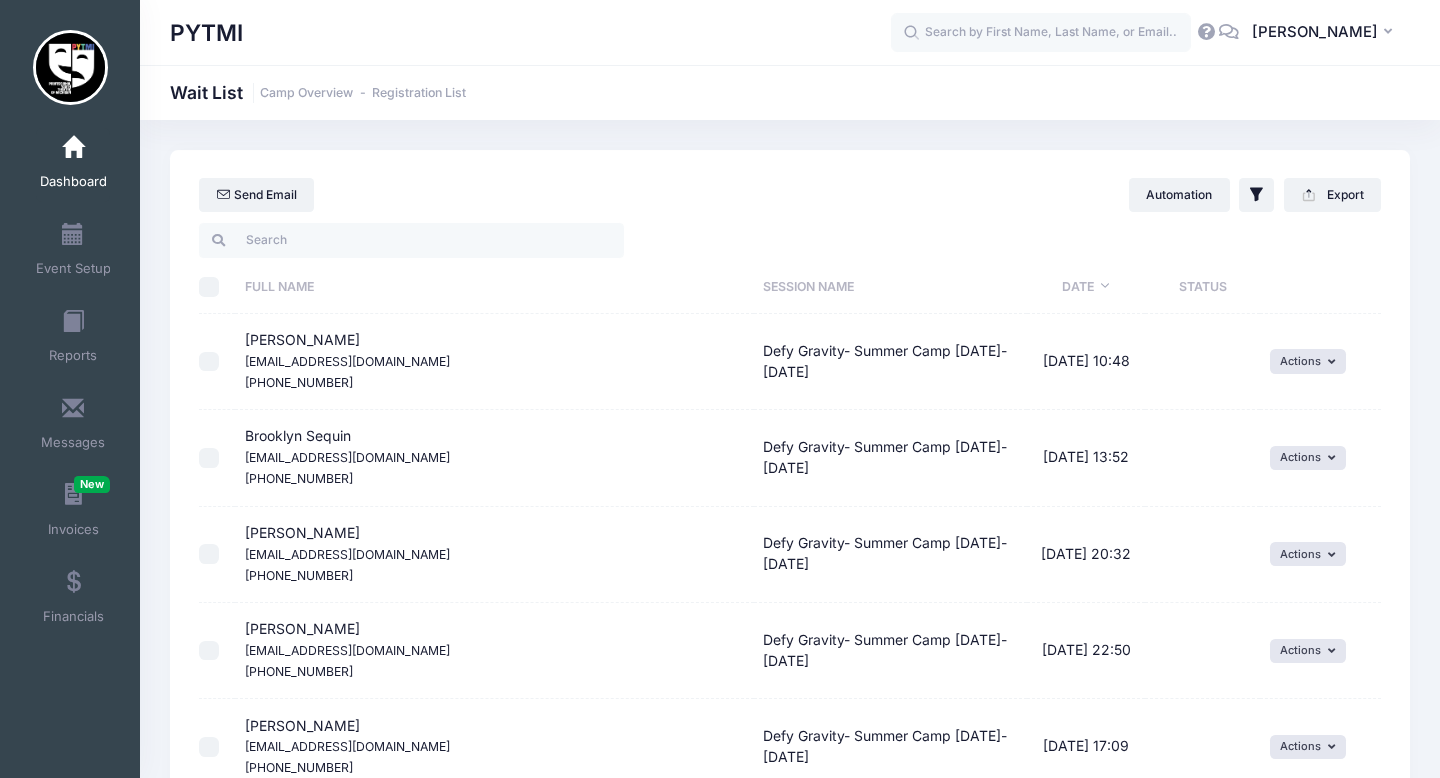 click on "Date" at bounding box center (1086, 287) 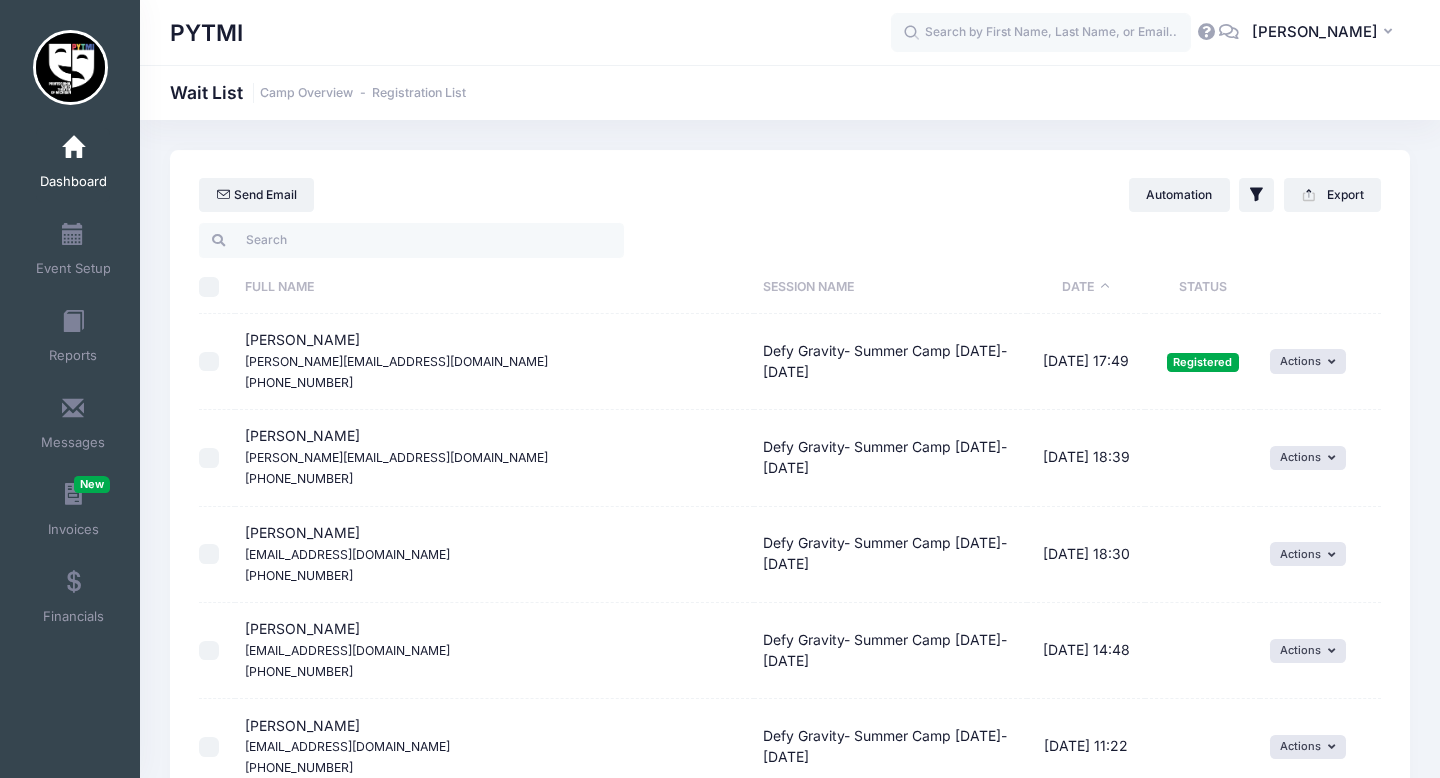 click on "Date" at bounding box center [1086, 287] 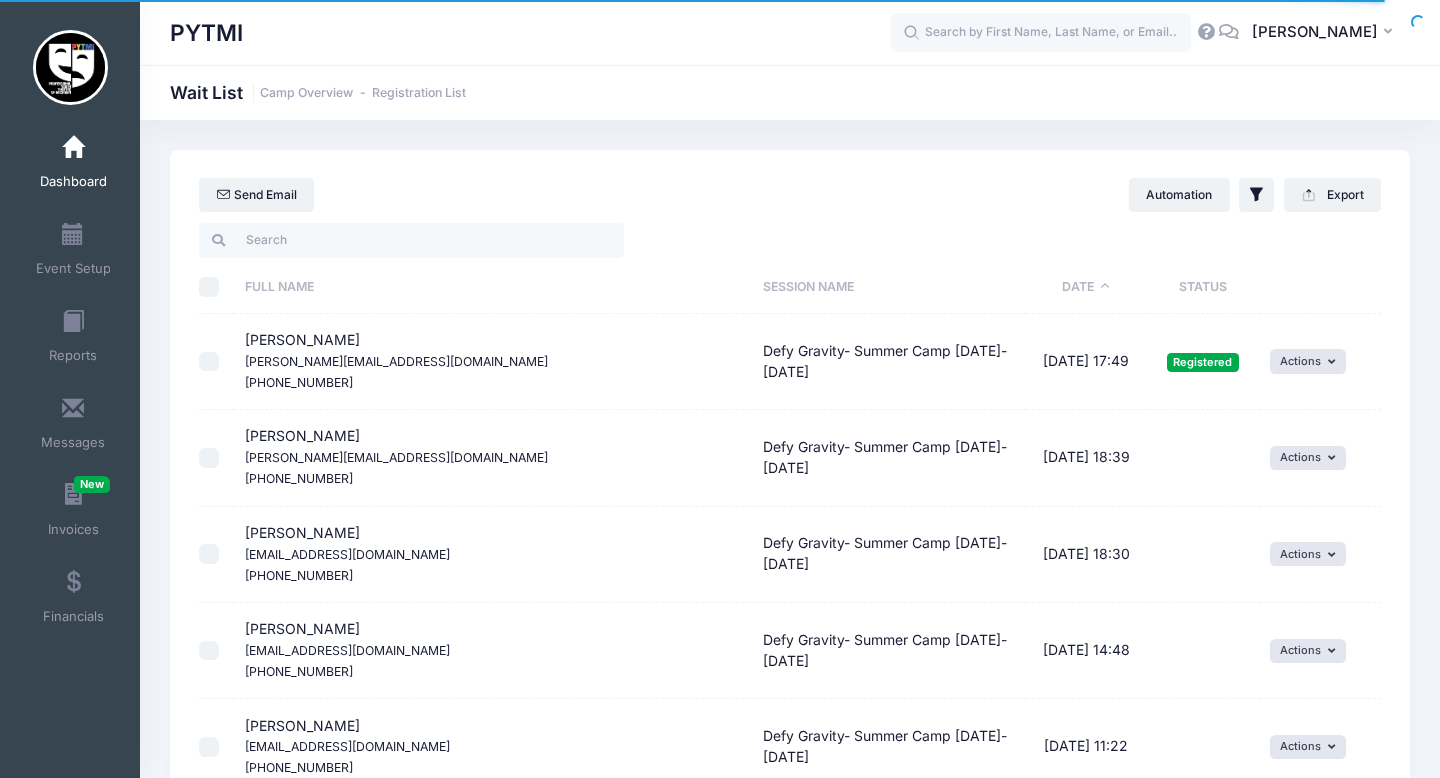 select on "50" 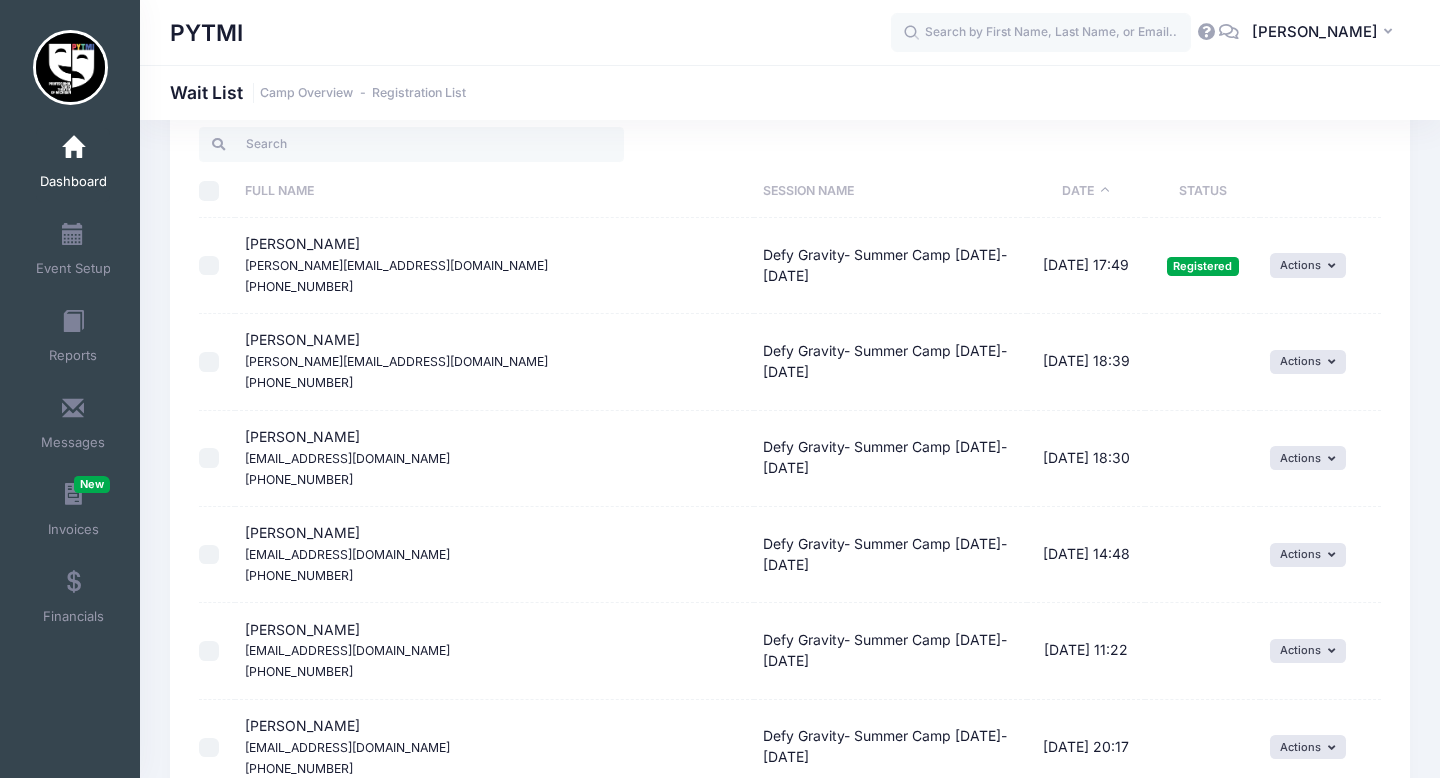 scroll, scrollTop: 397, scrollLeft: 0, axis: vertical 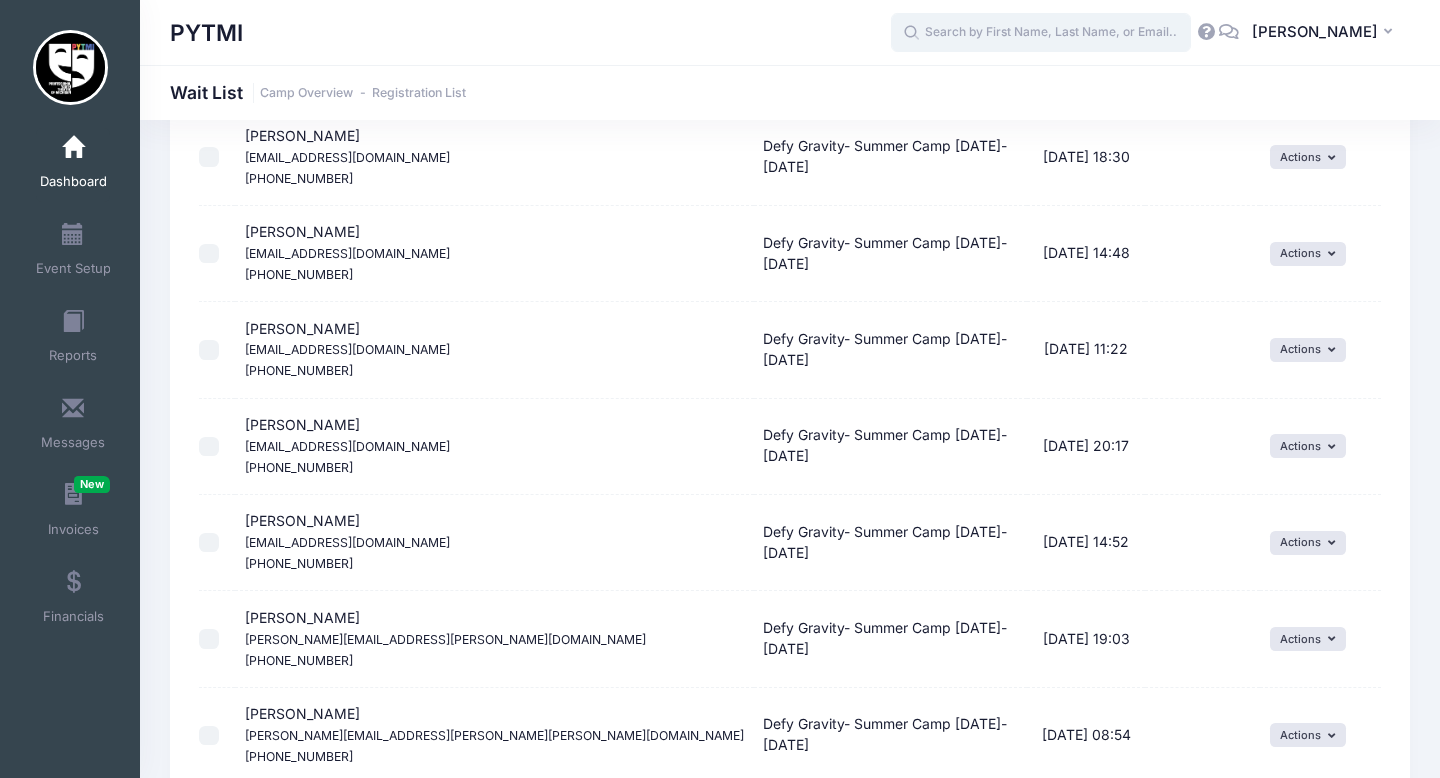 click at bounding box center (1041, 33) 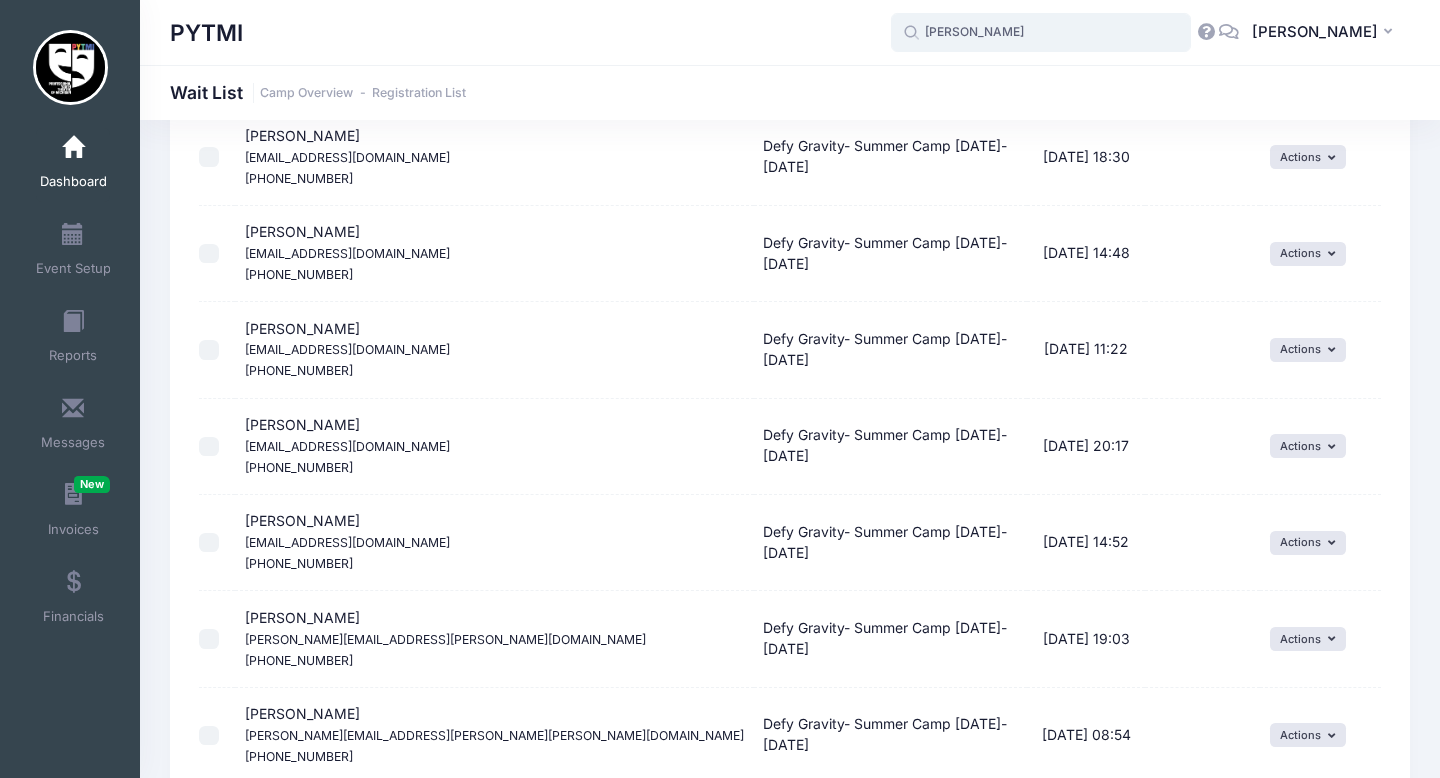 type on "wright" 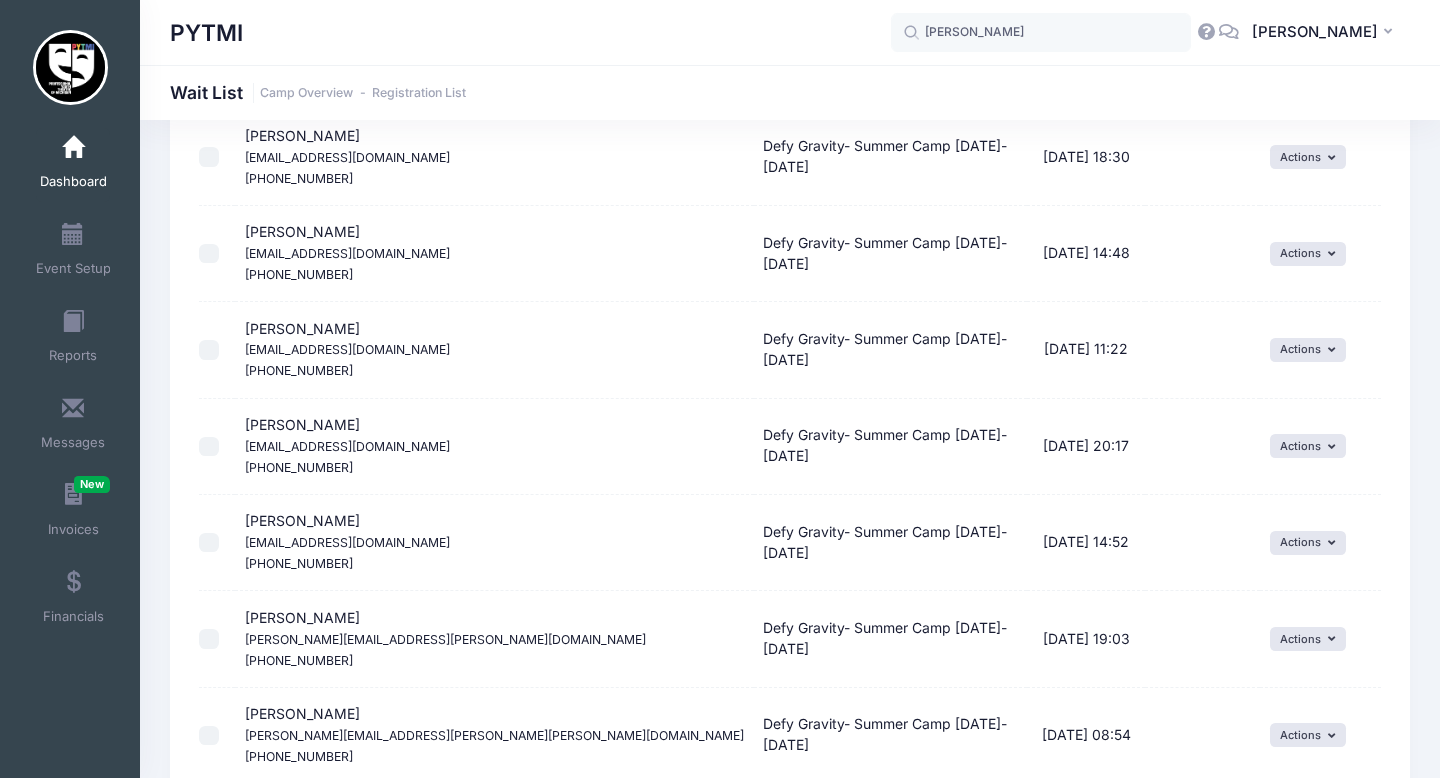 click on "PYTMI
Wait List
Camp Overview
Registration List" at bounding box center [790, 93] 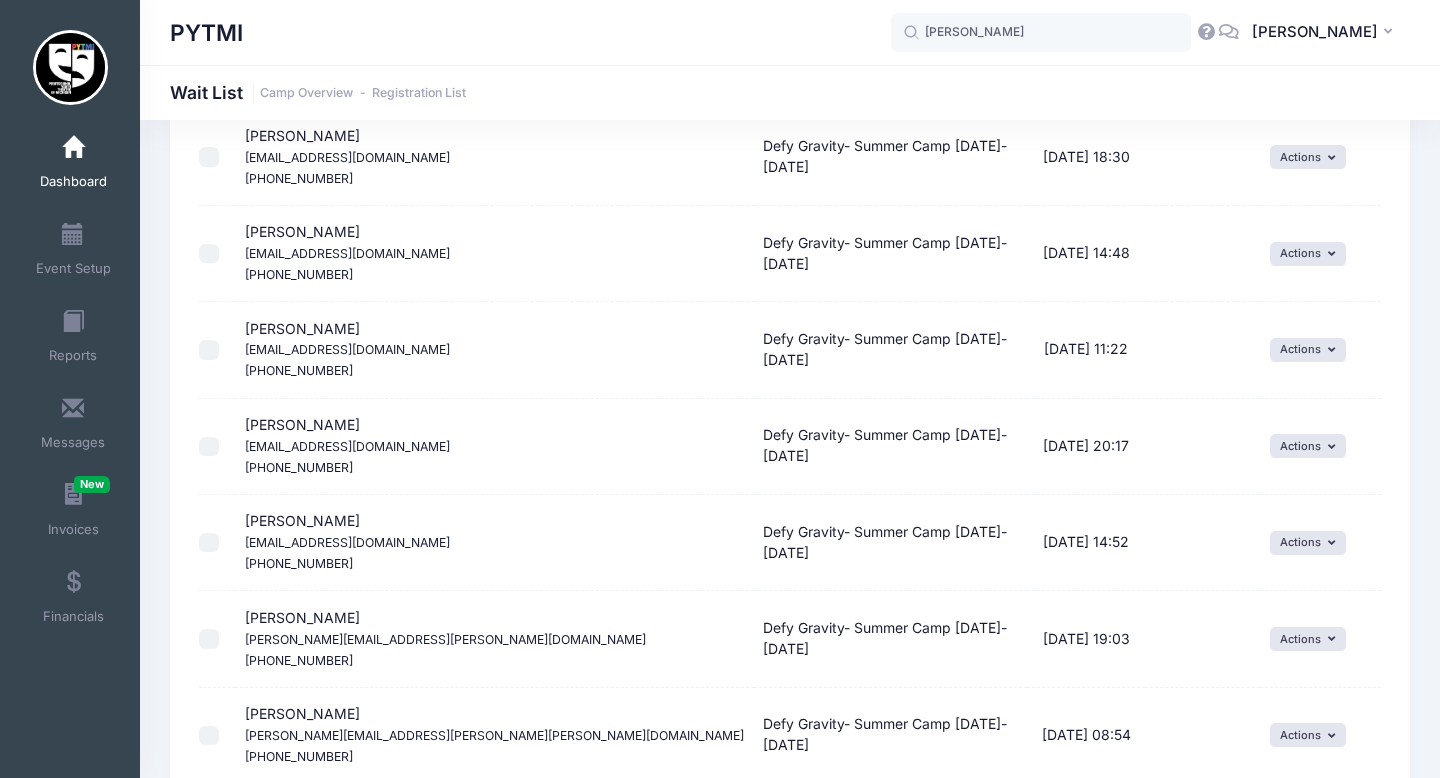scroll, scrollTop: 0, scrollLeft: 0, axis: both 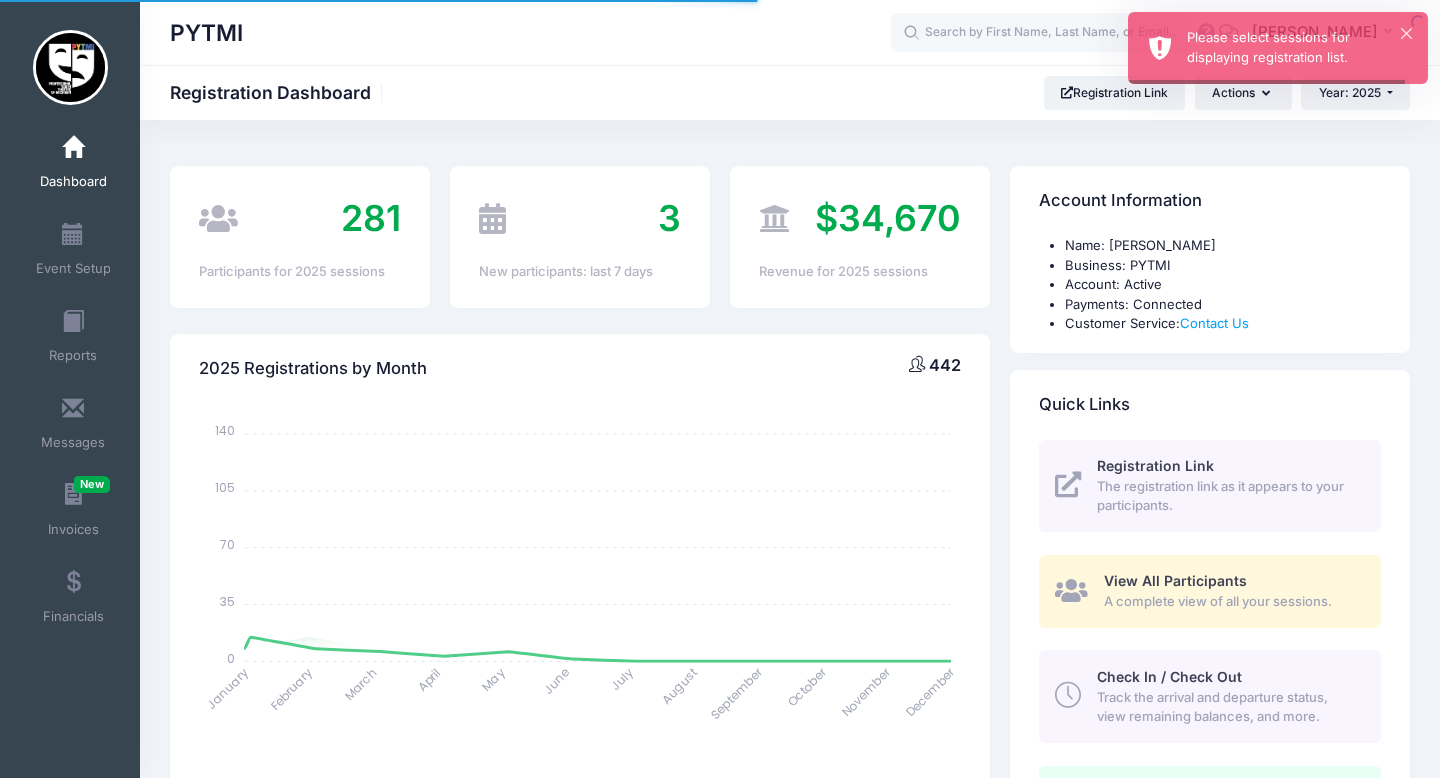 select 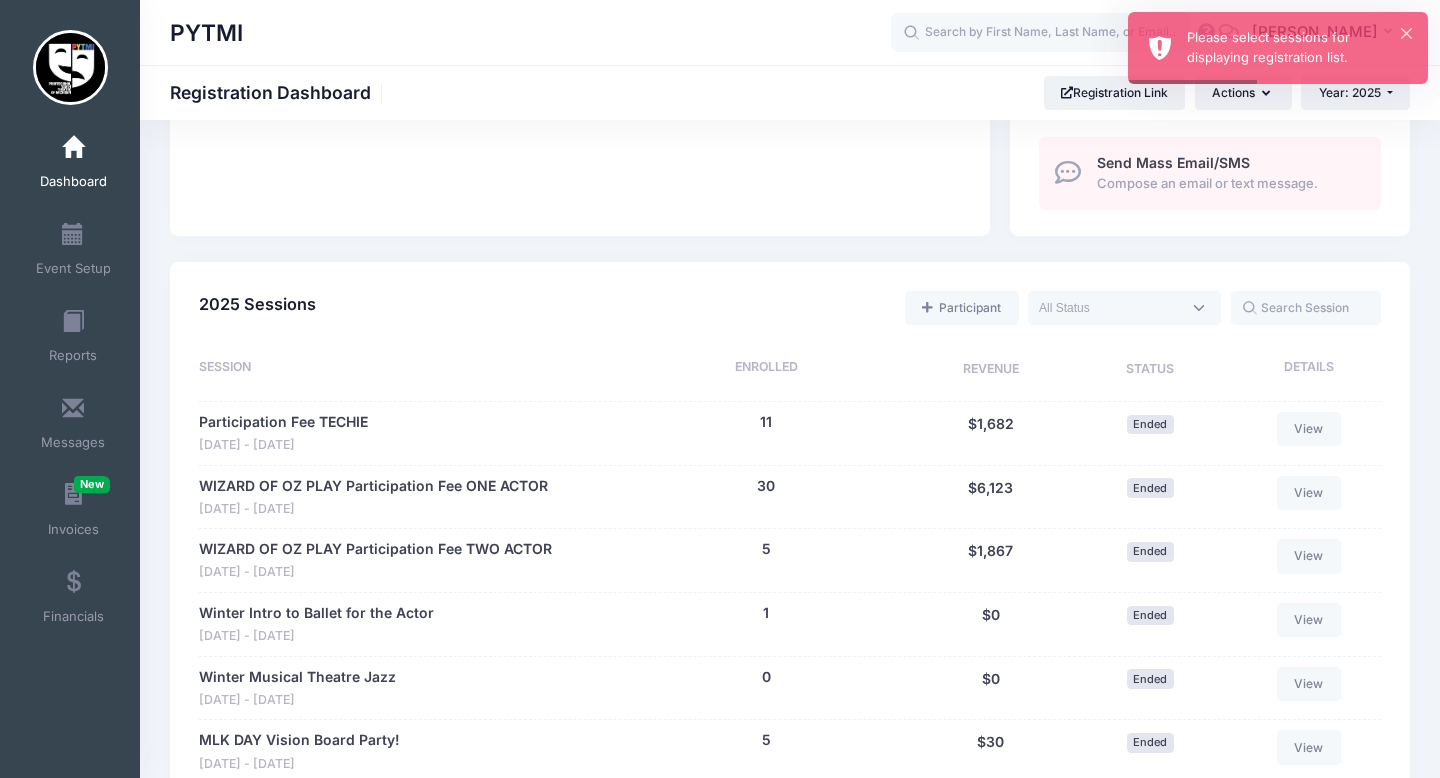 scroll, scrollTop: 740, scrollLeft: 0, axis: vertical 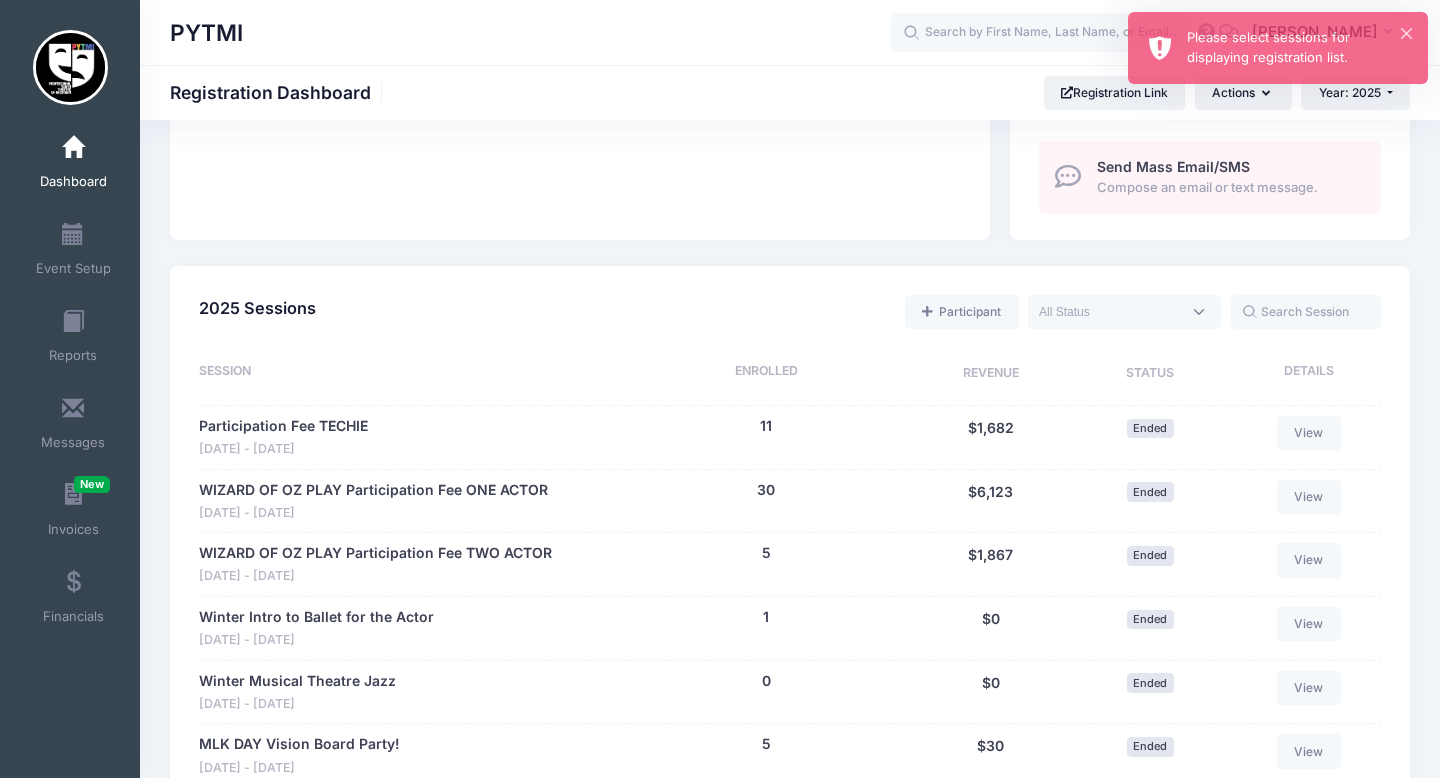 click on "Dashboard" at bounding box center [73, 165] 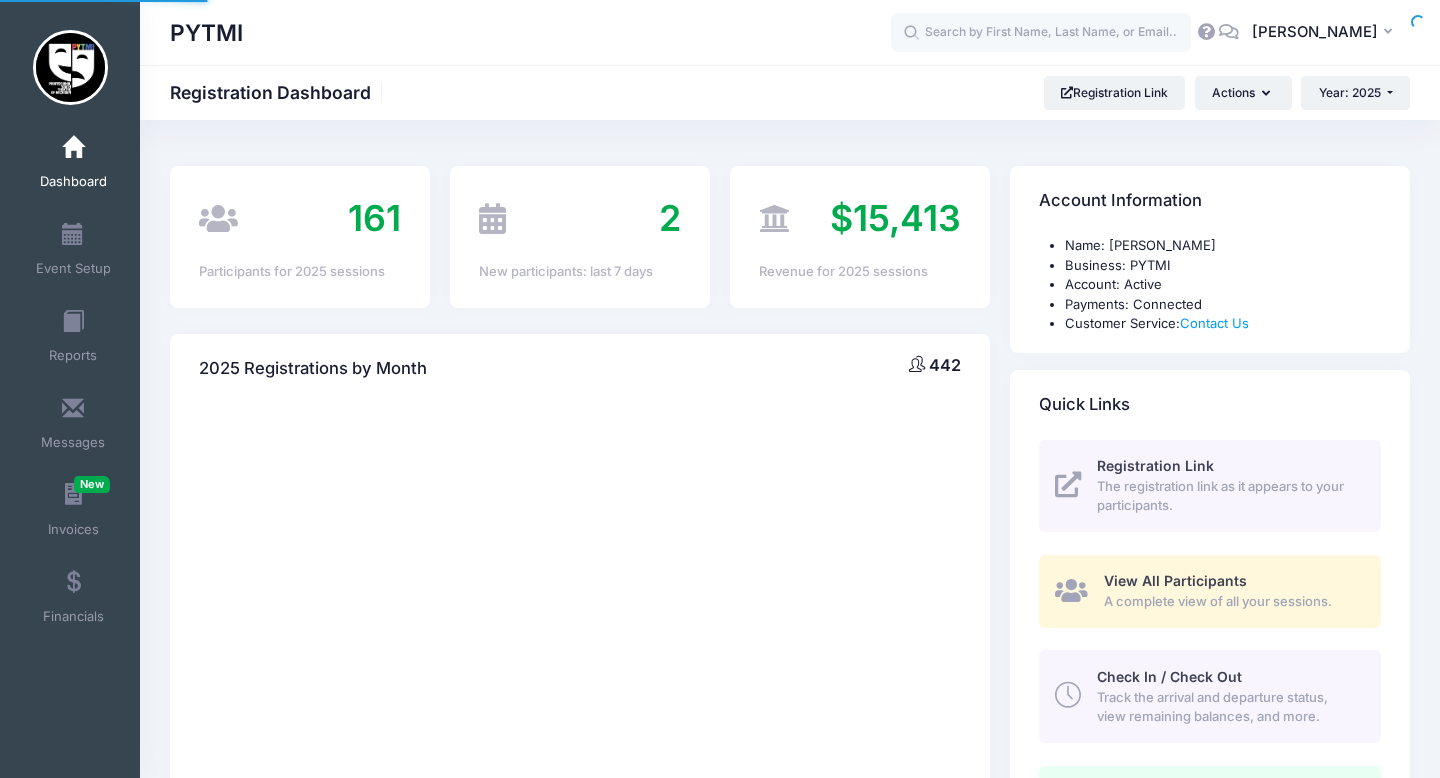 scroll, scrollTop: 0, scrollLeft: 0, axis: both 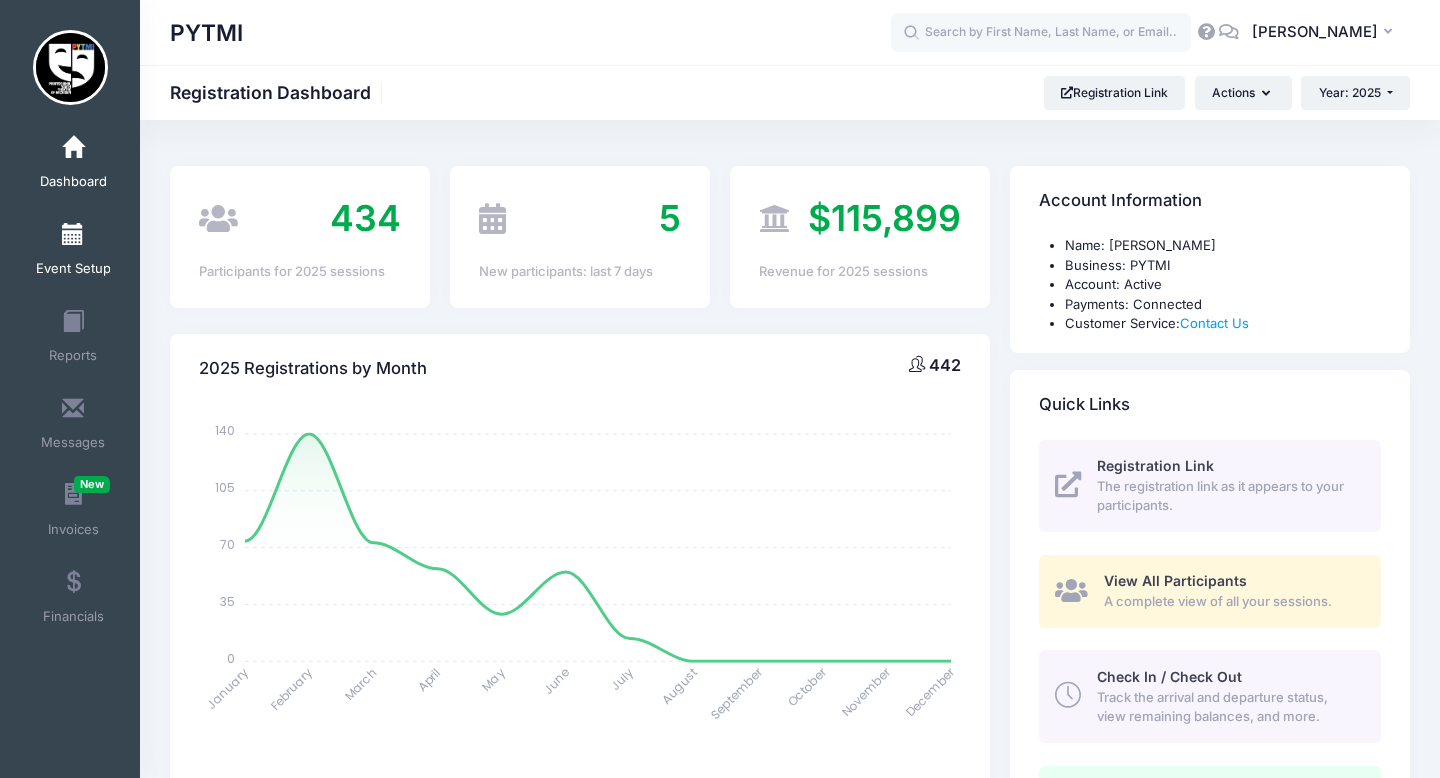 click at bounding box center (73, 235) 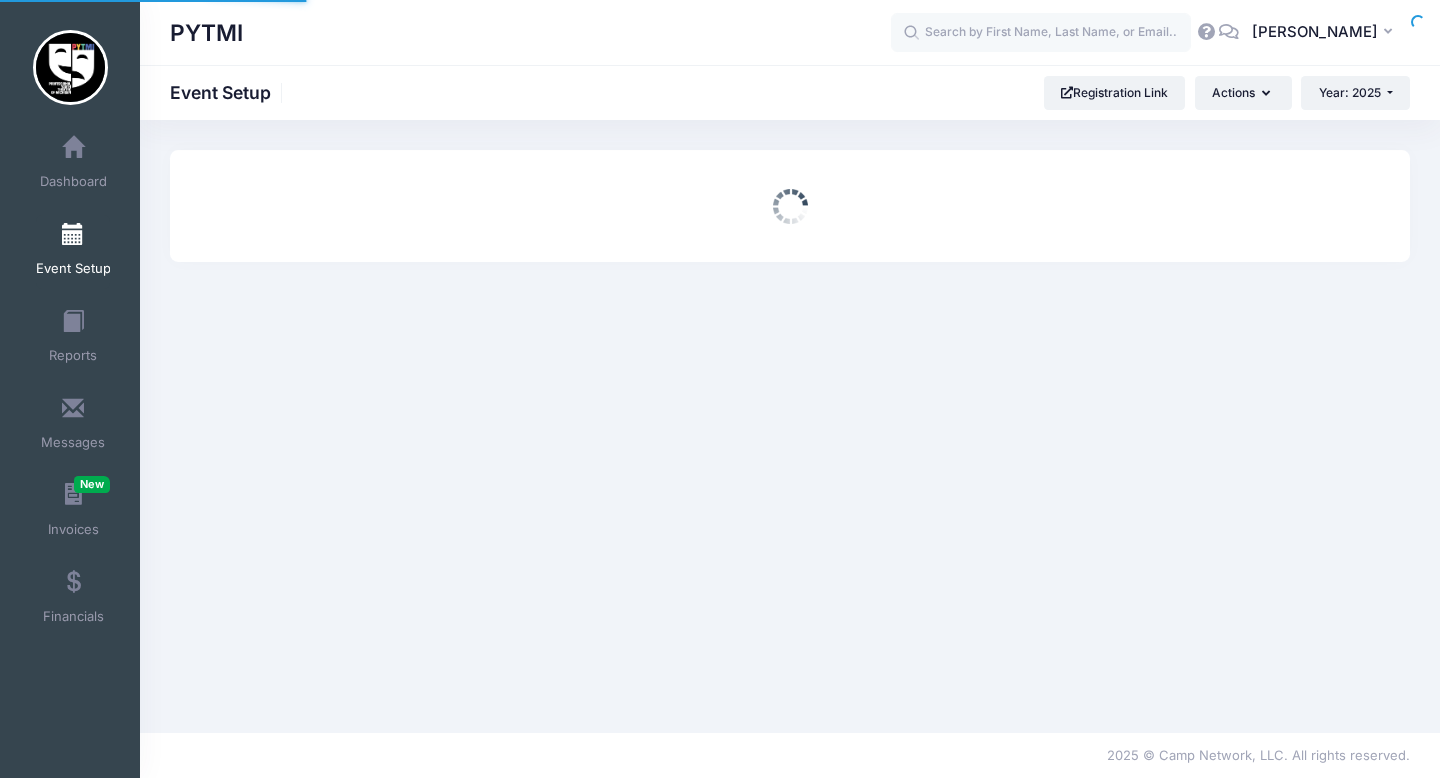 scroll, scrollTop: 0, scrollLeft: 0, axis: both 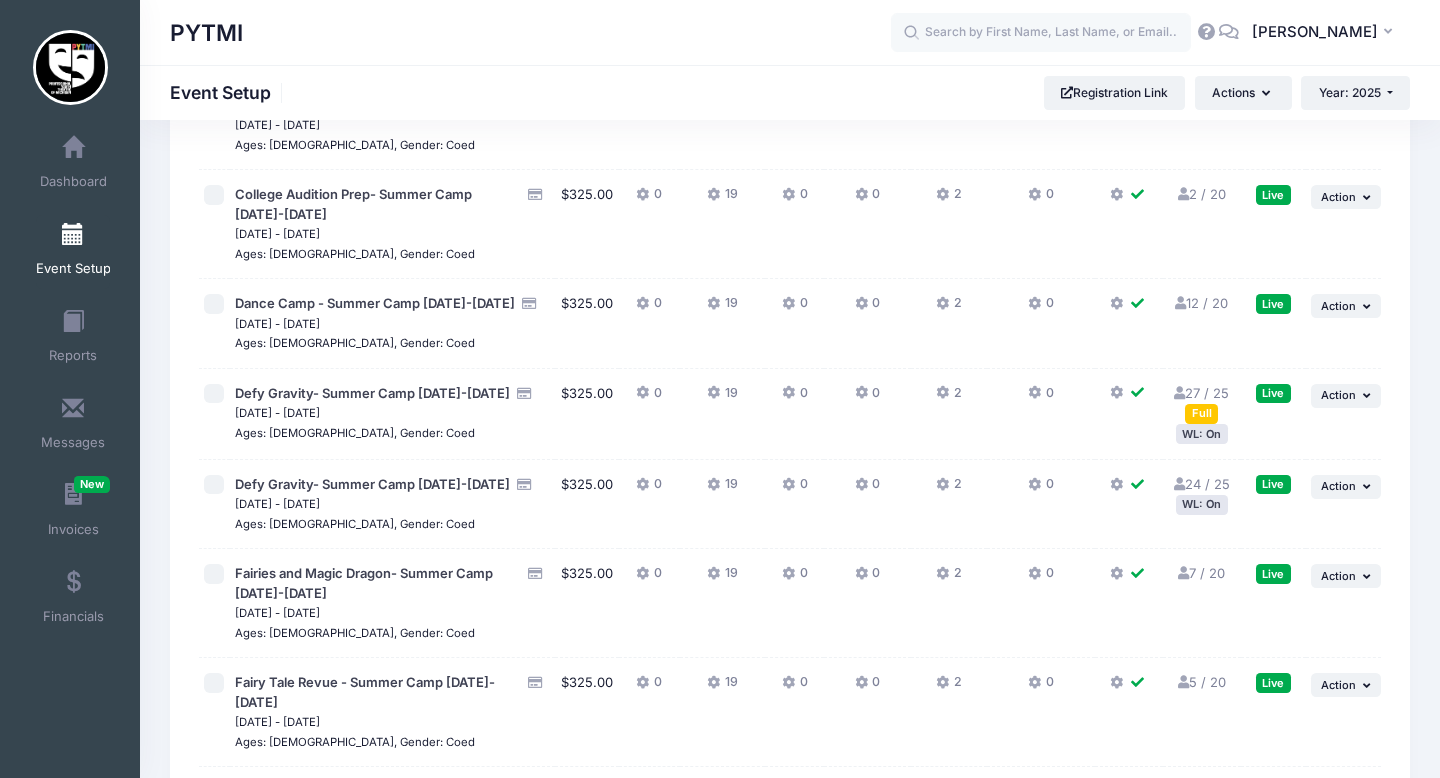 click on "WL:
On" at bounding box center (1202, 504) 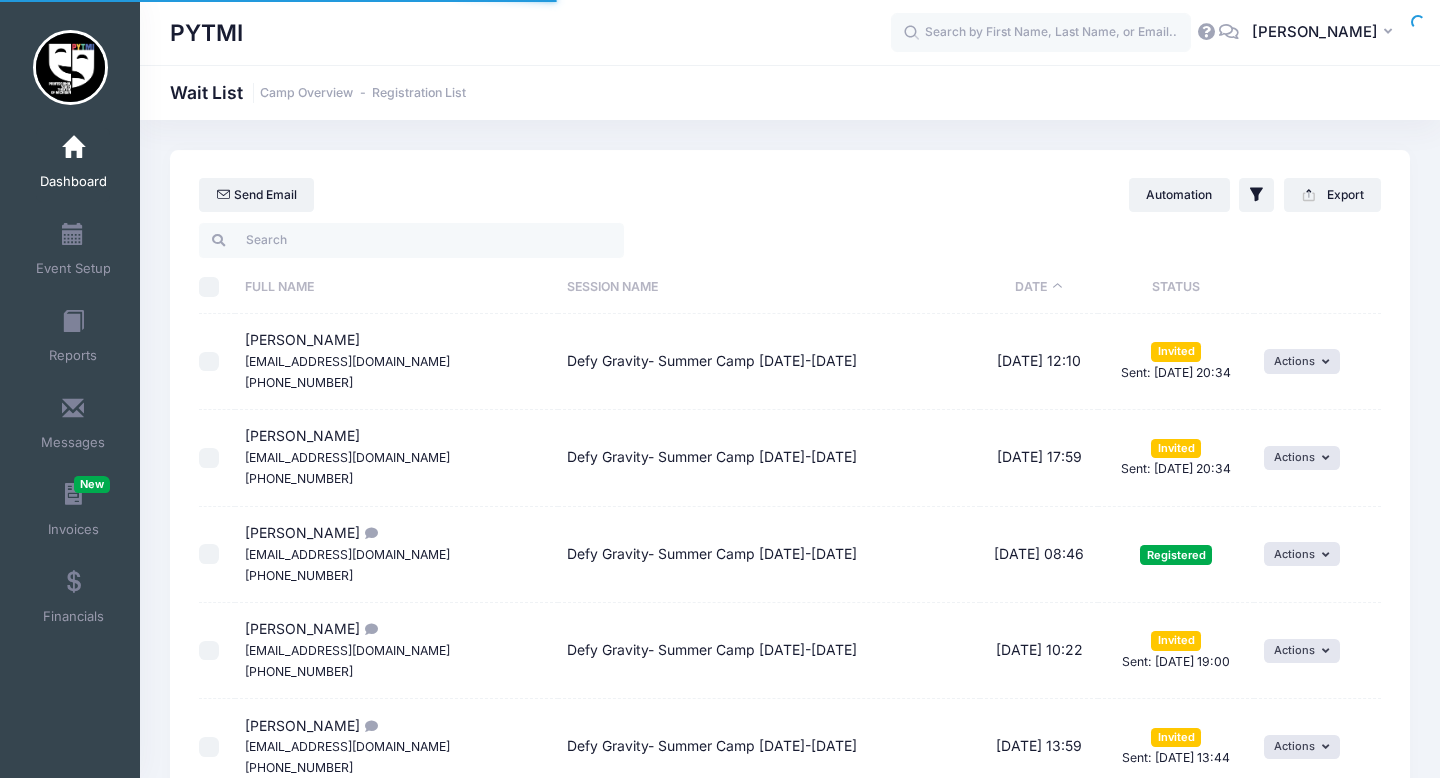 select on "50" 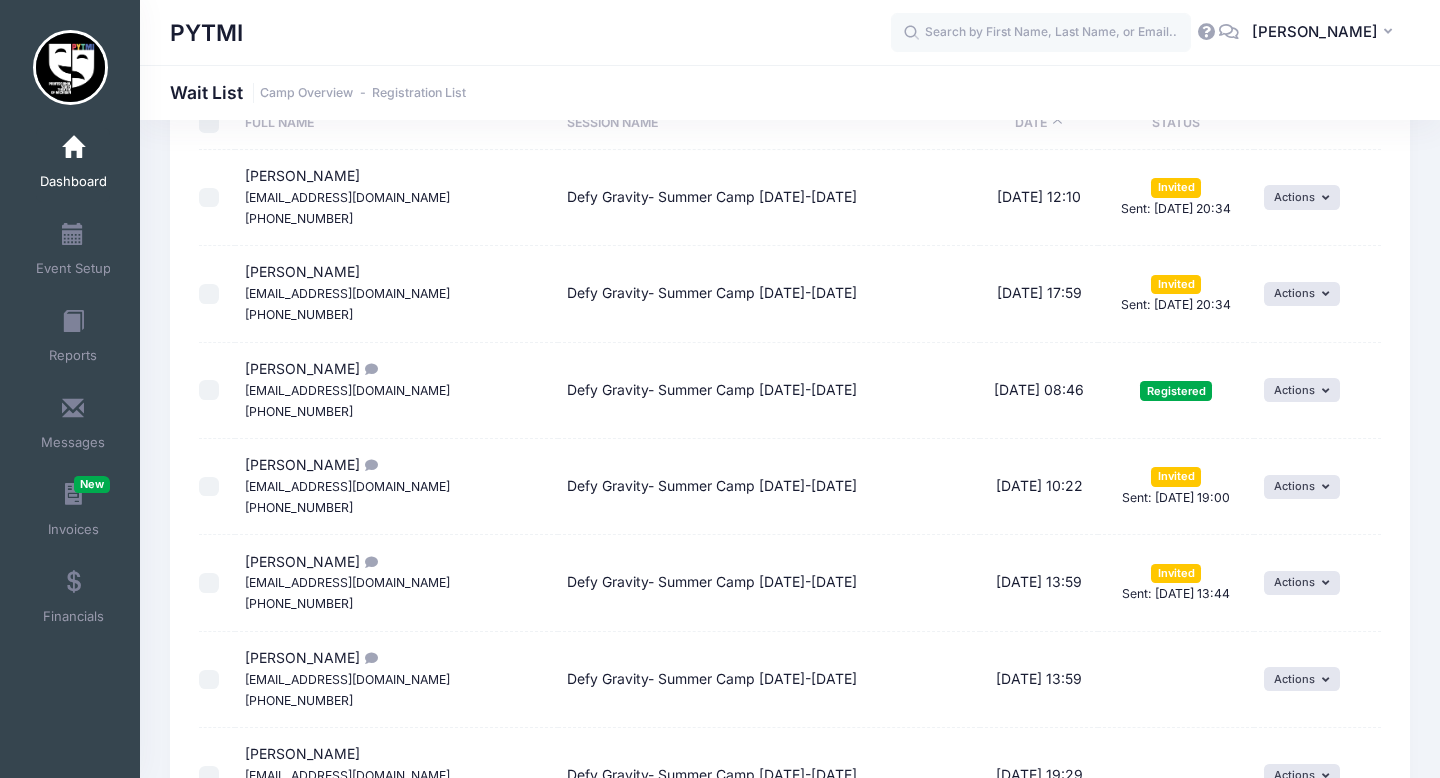 scroll, scrollTop: 0, scrollLeft: 0, axis: both 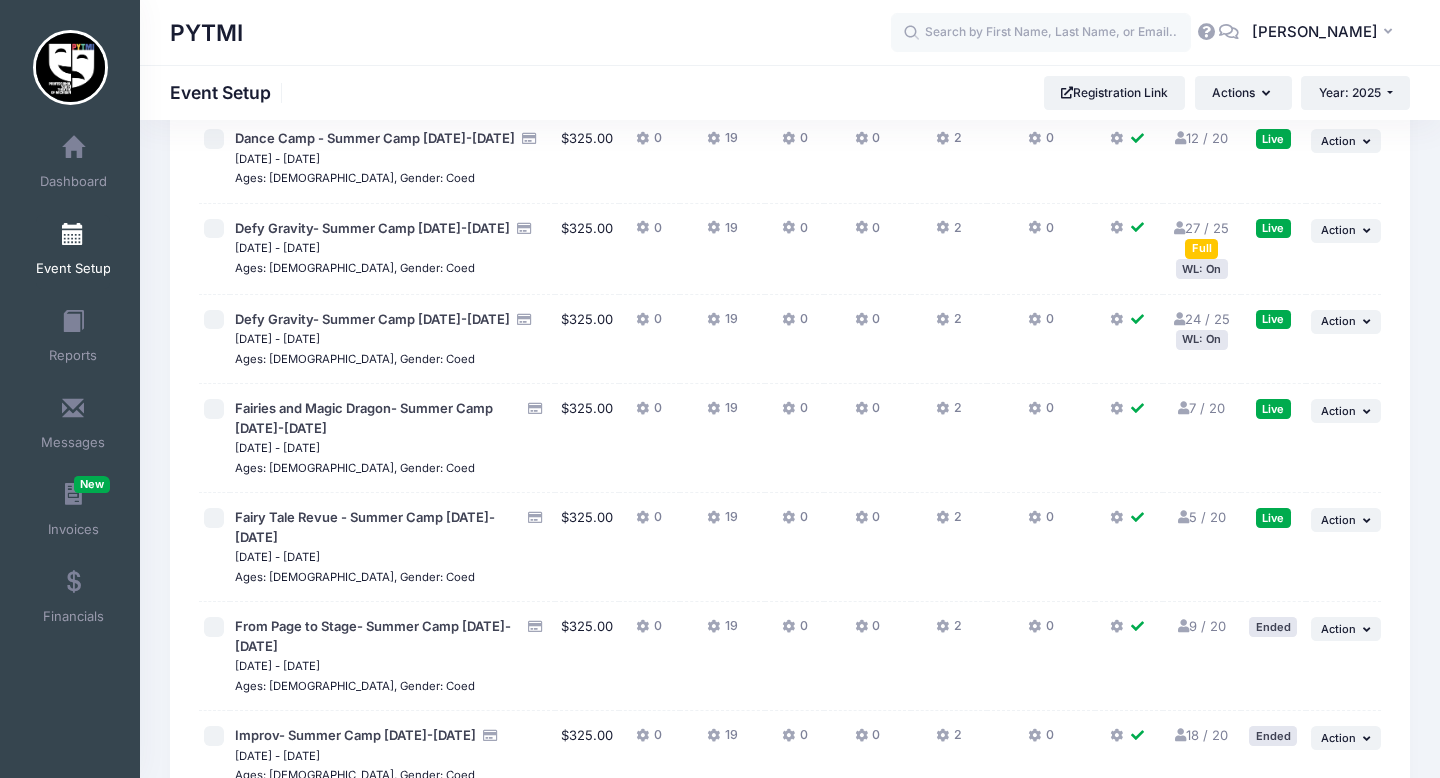 click on "WL:
On" at bounding box center (1202, 268) 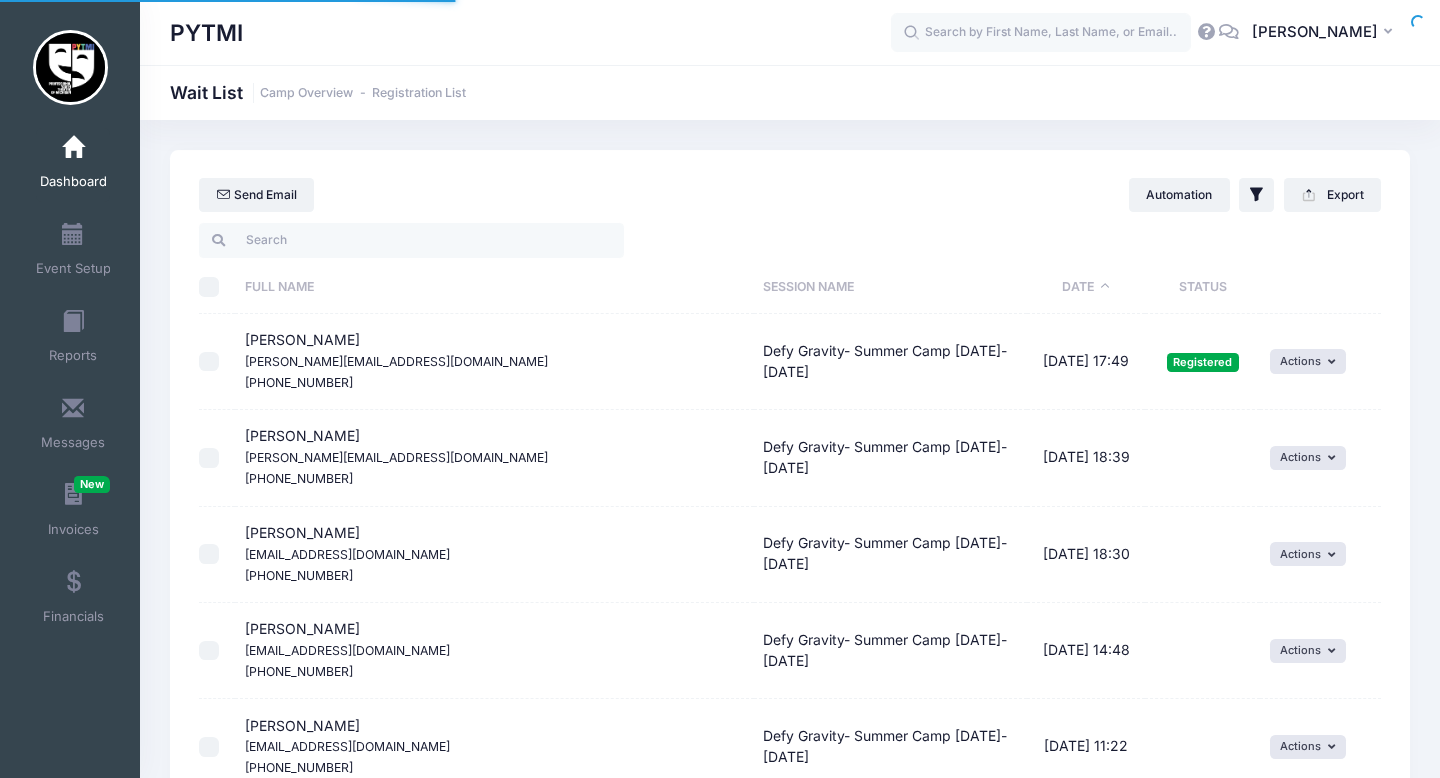 select on "50" 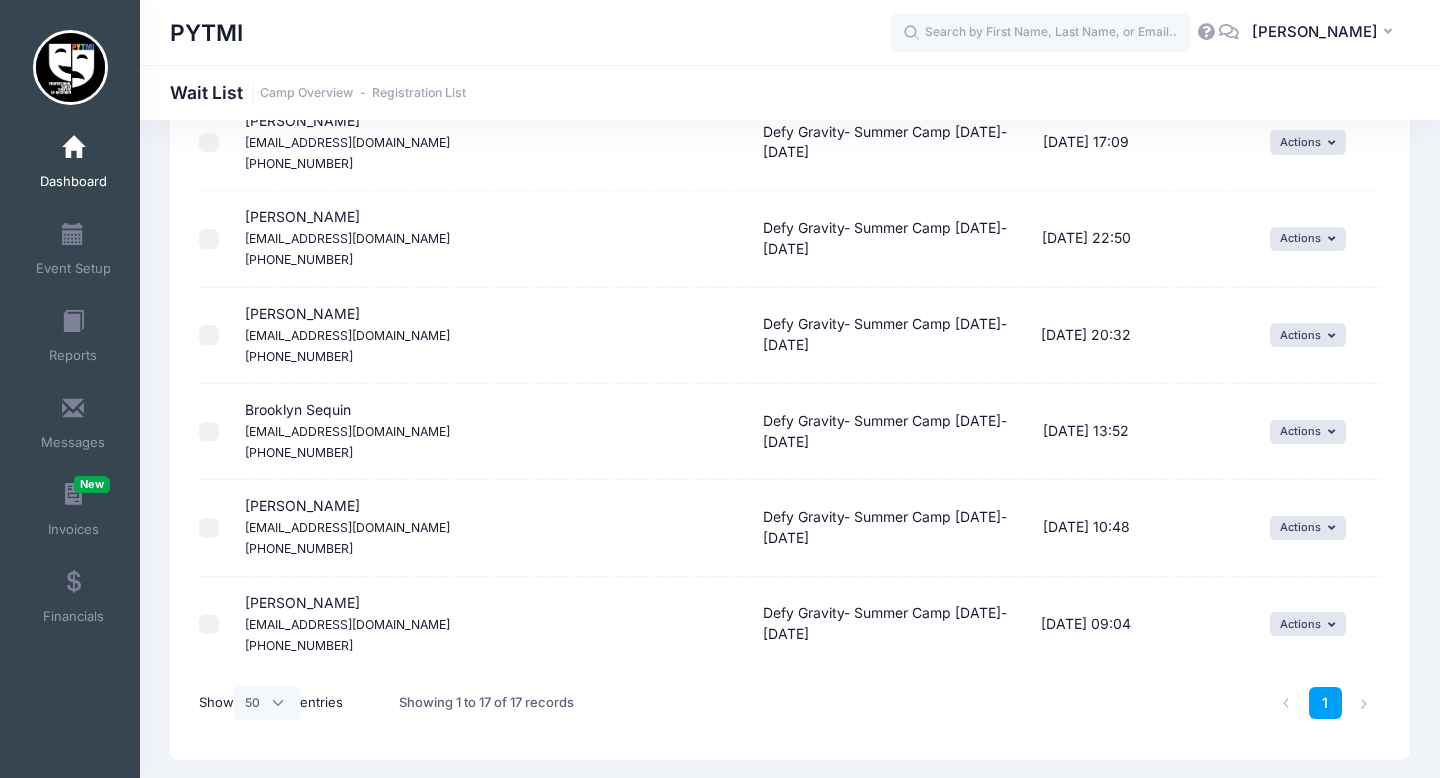 scroll, scrollTop: 1337, scrollLeft: 0, axis: vertical 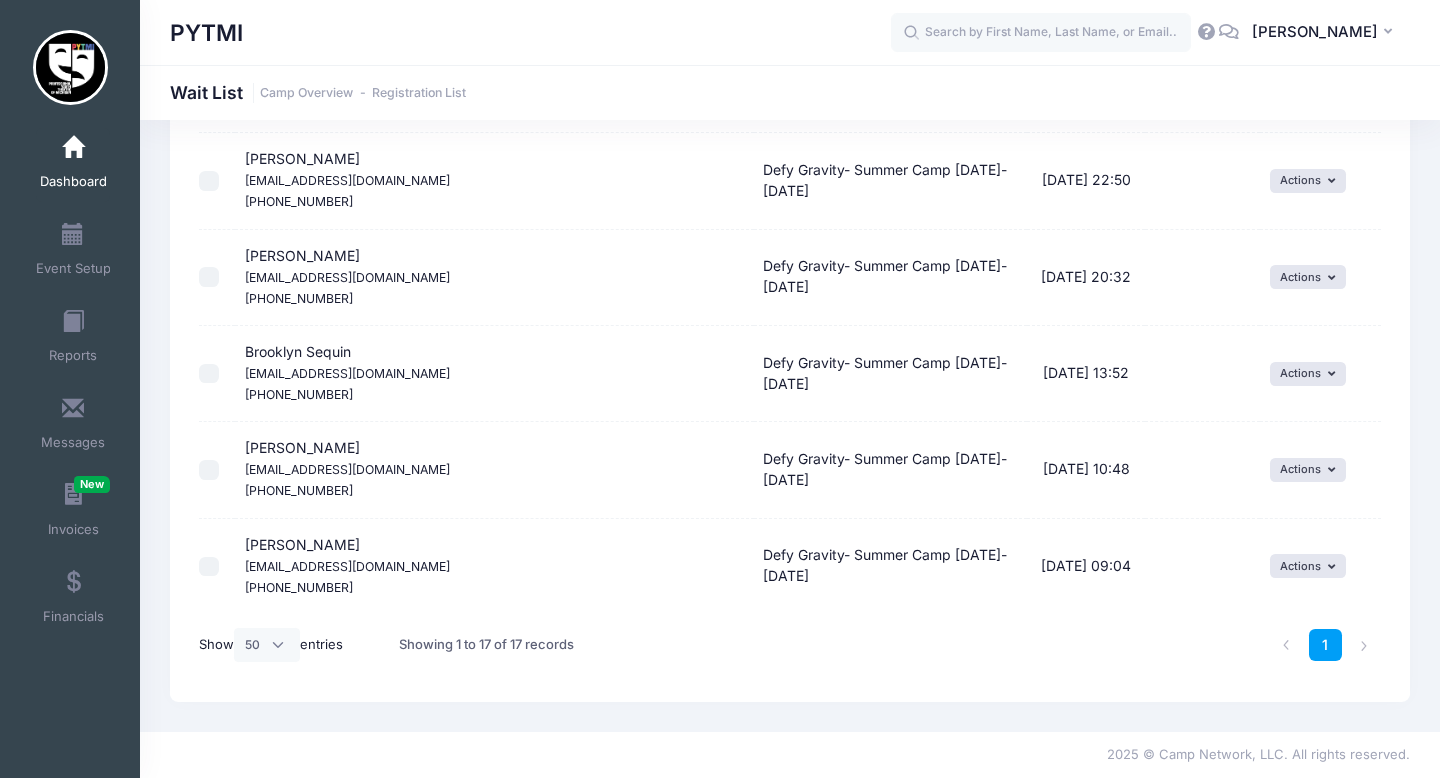click at bounding box center (209, 567) 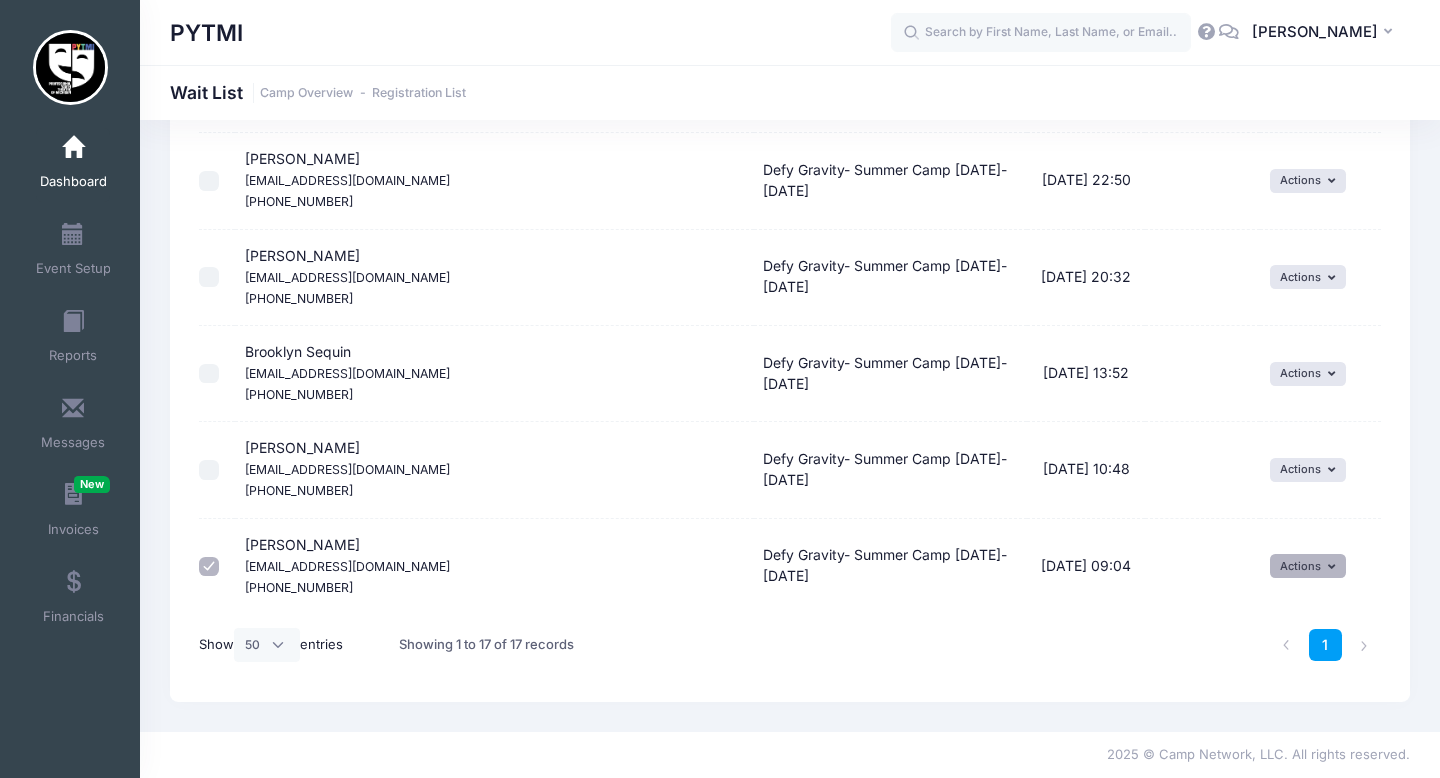 click on "Actions" at bounding box center (1308, 566) 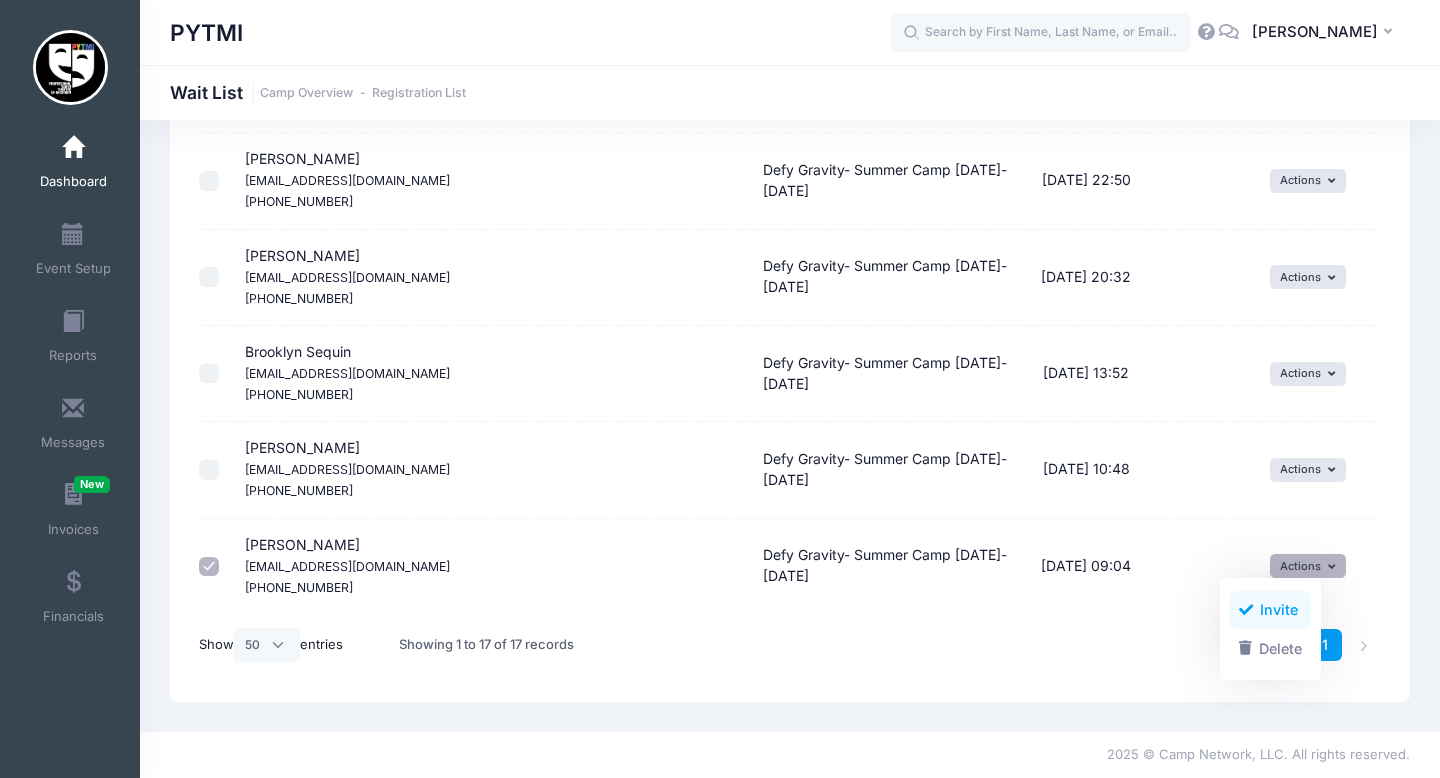 click on "Invite" at bounding box center (1270, 610) 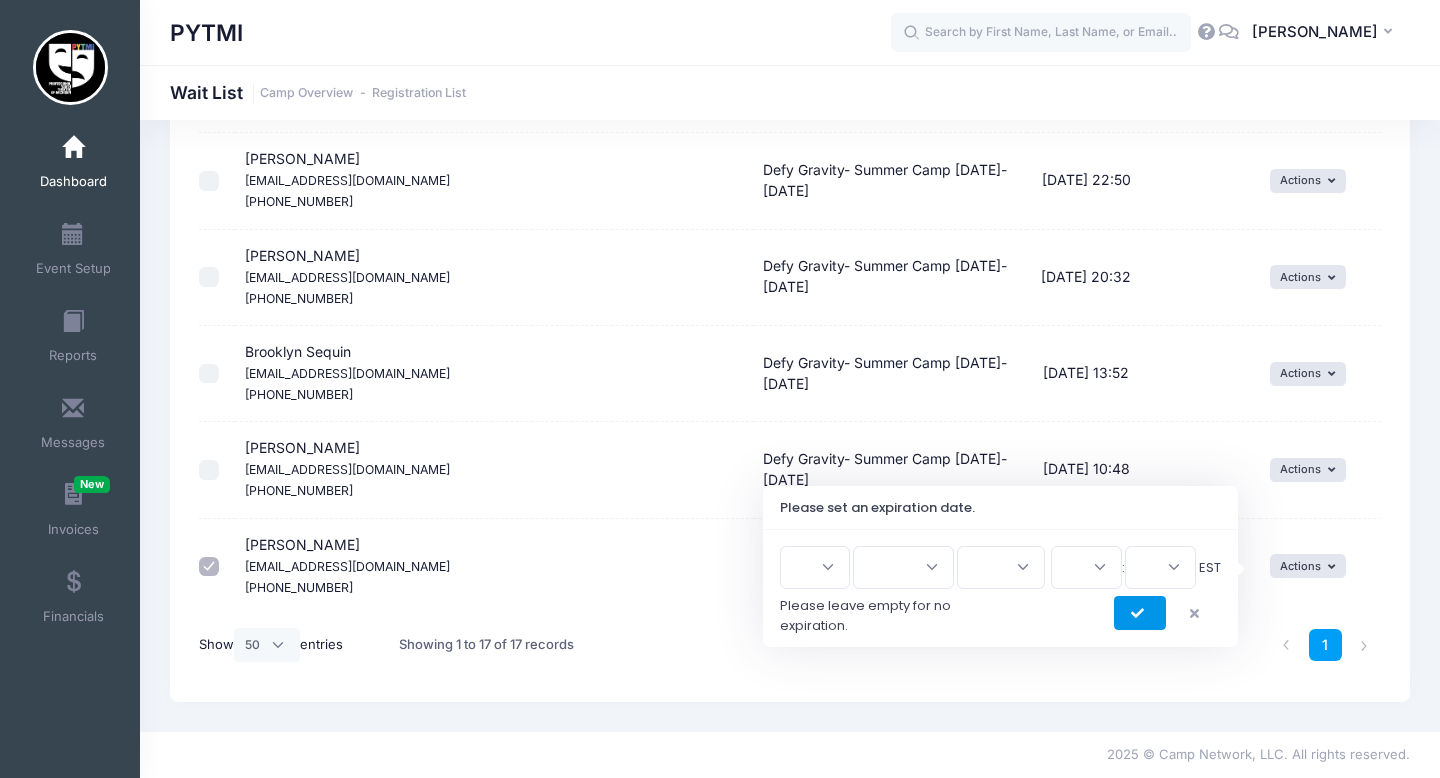 click at bounding box center [1140, 613] 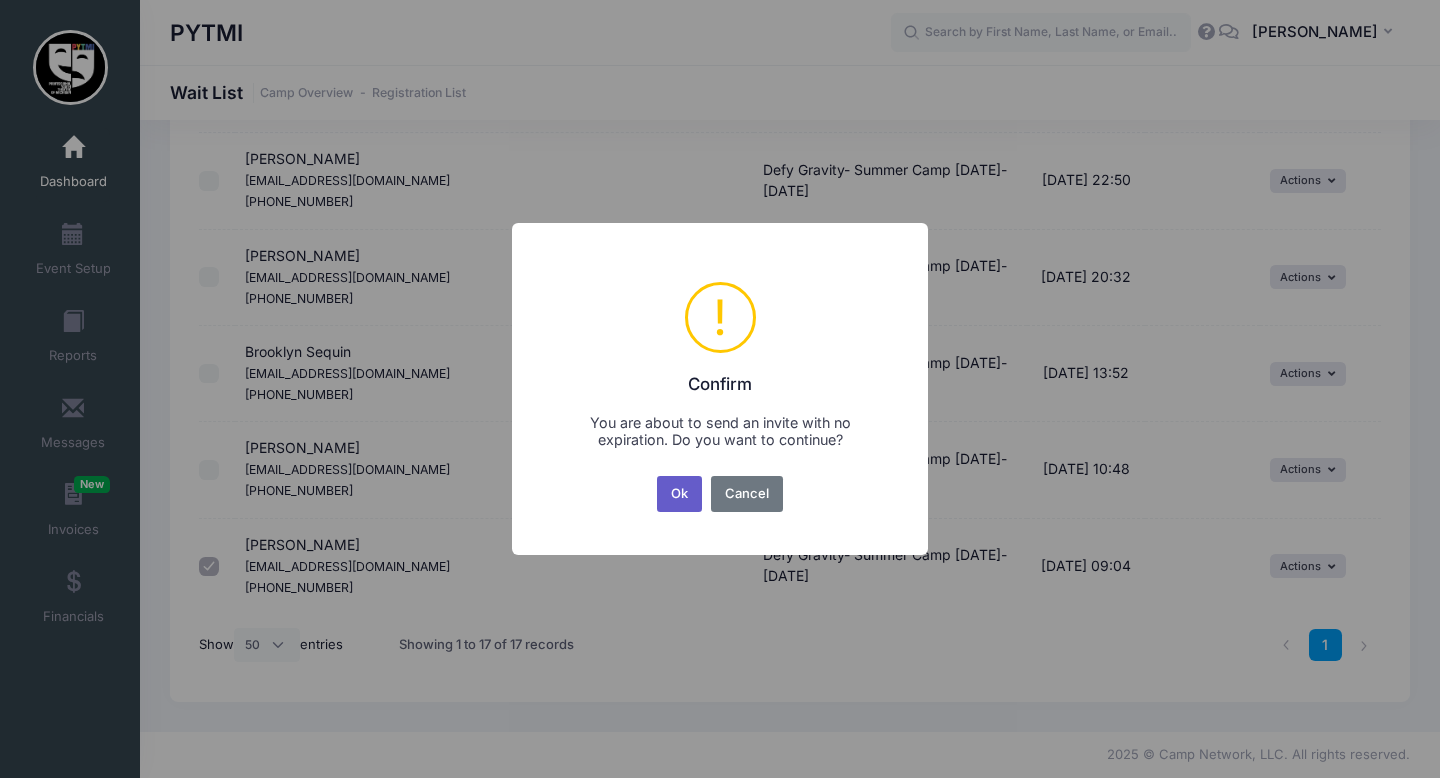 click on "Ok" at bounding box center (680, 494) 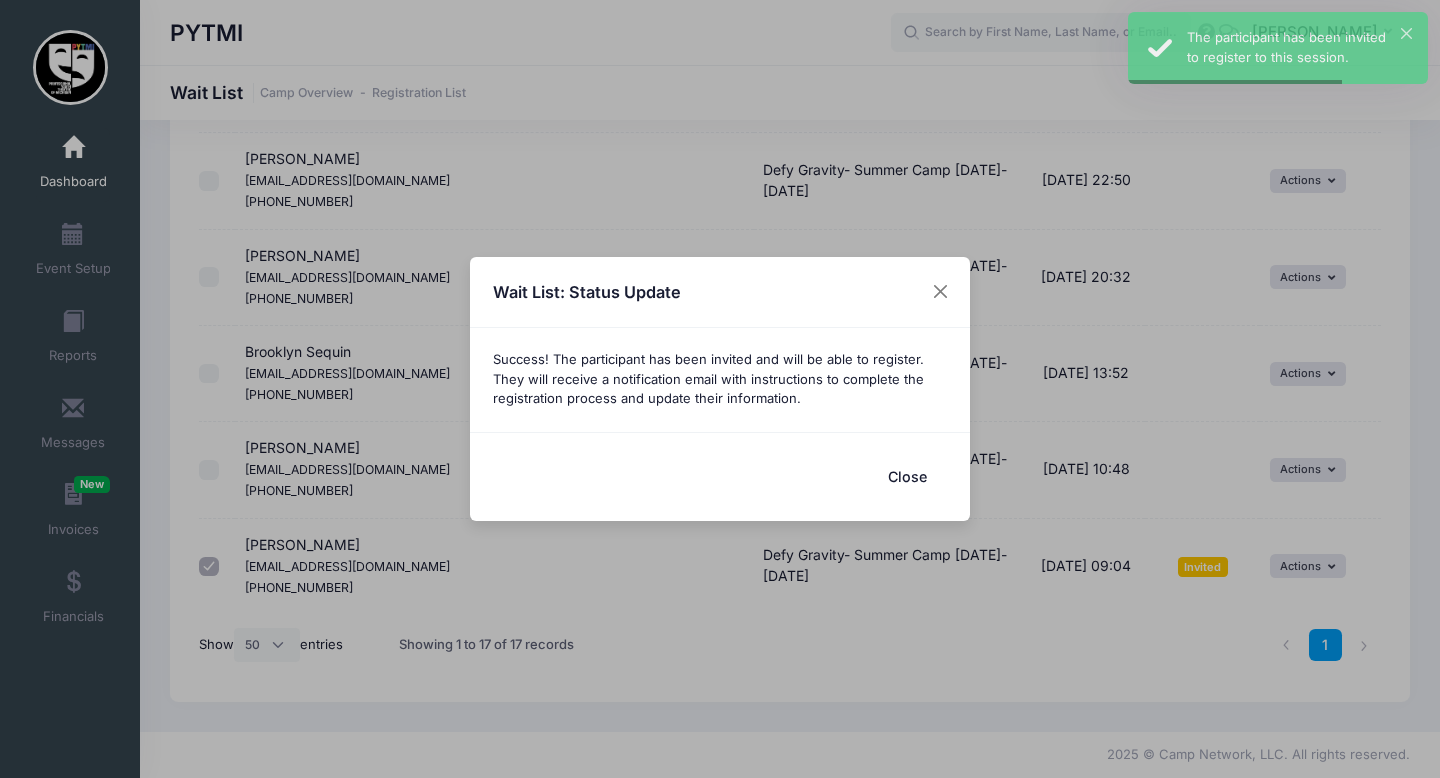 click on "Close" at bounding box center (907, 476) 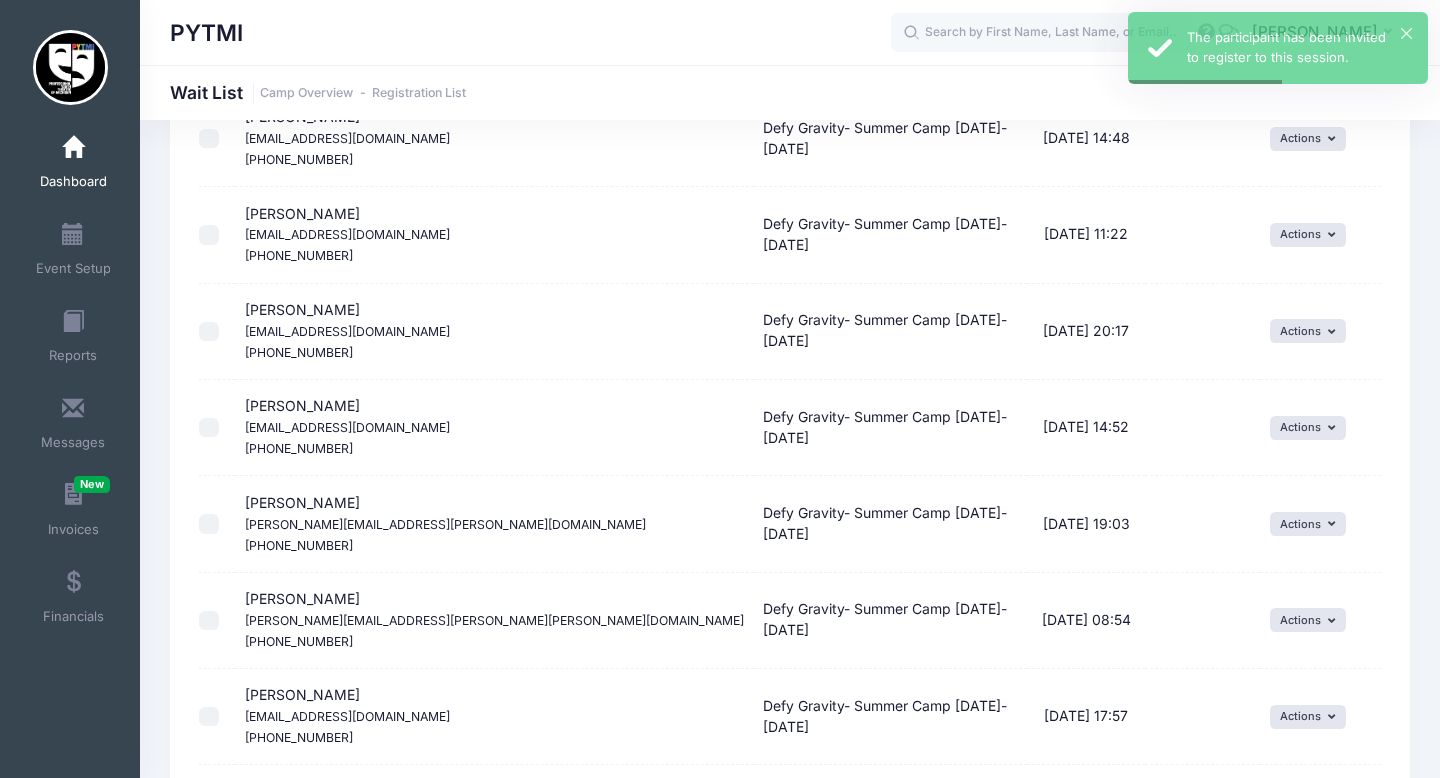 scroll, scrollTop: 0, scrollLeft: 0, axis: both 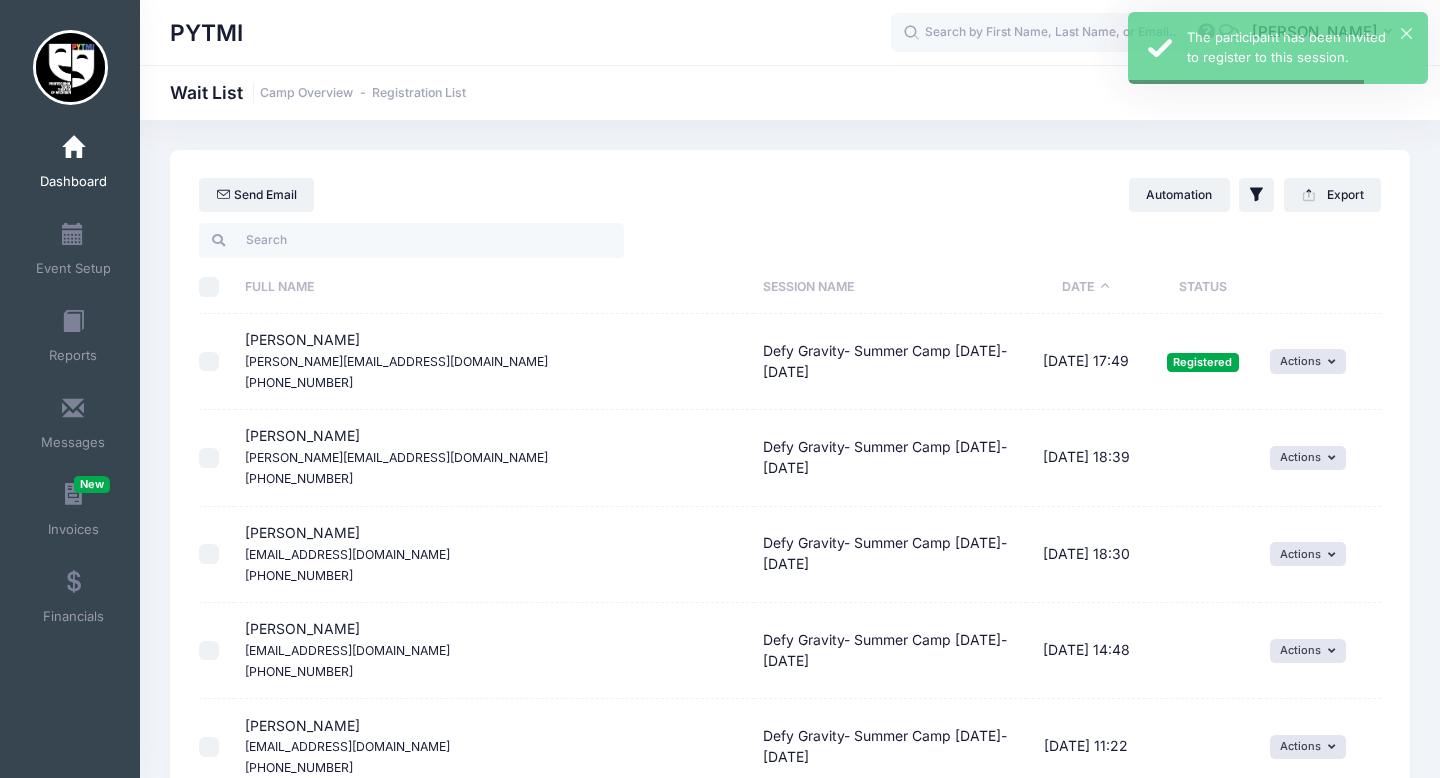 click on "Dashboard" at bounding box center (73, 165) 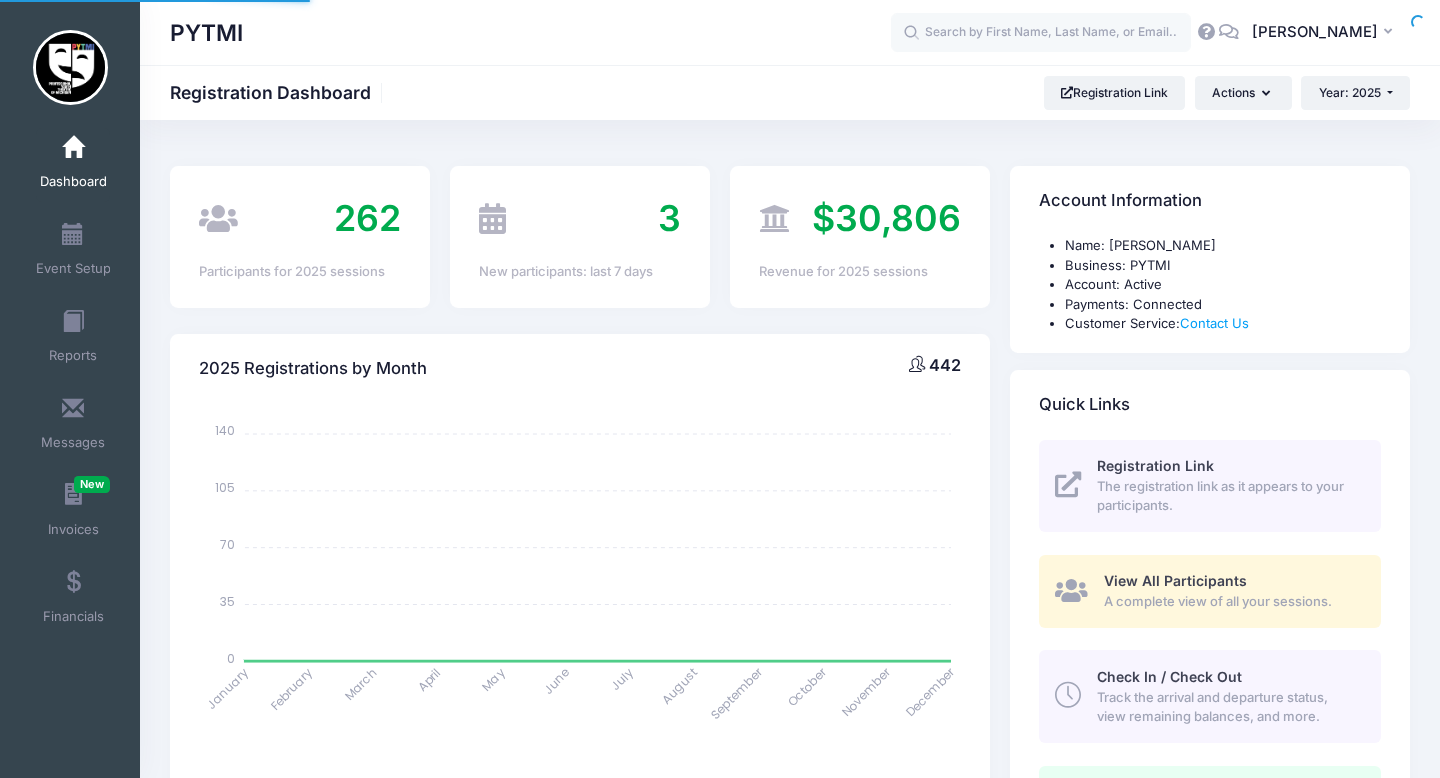 scroll, scrollTop: 0, scrollLeft: 0, axis: both 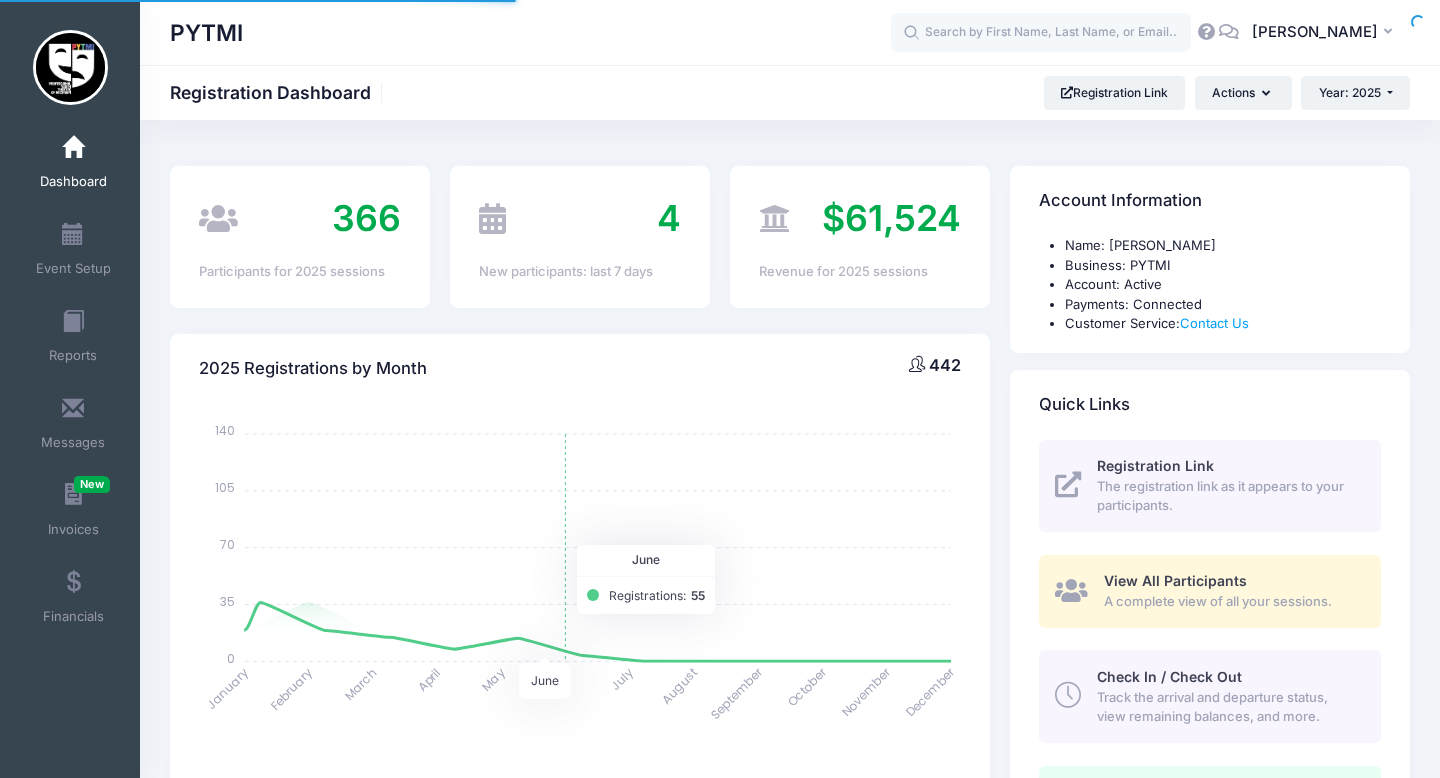 select 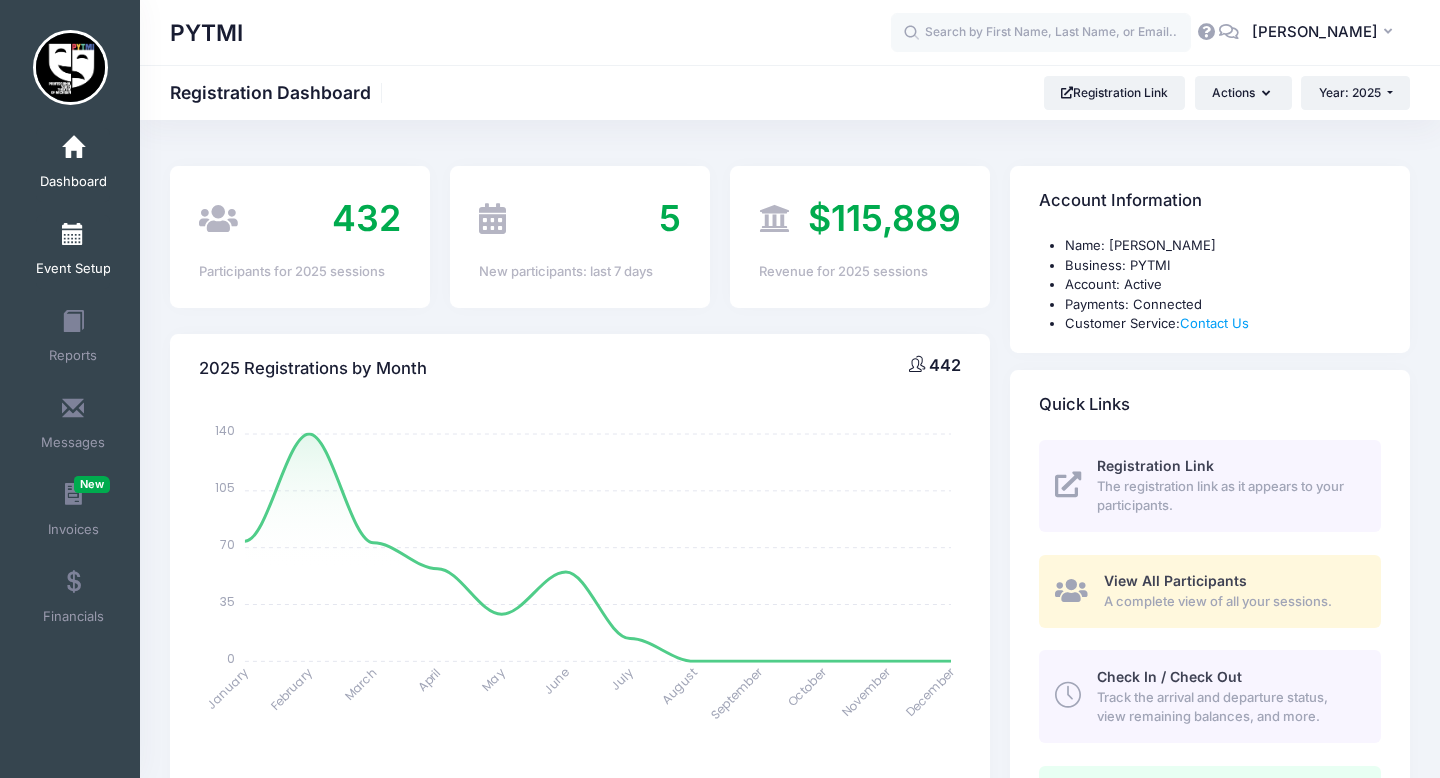 click on "Event Setup" at bounding box center (73, 252) 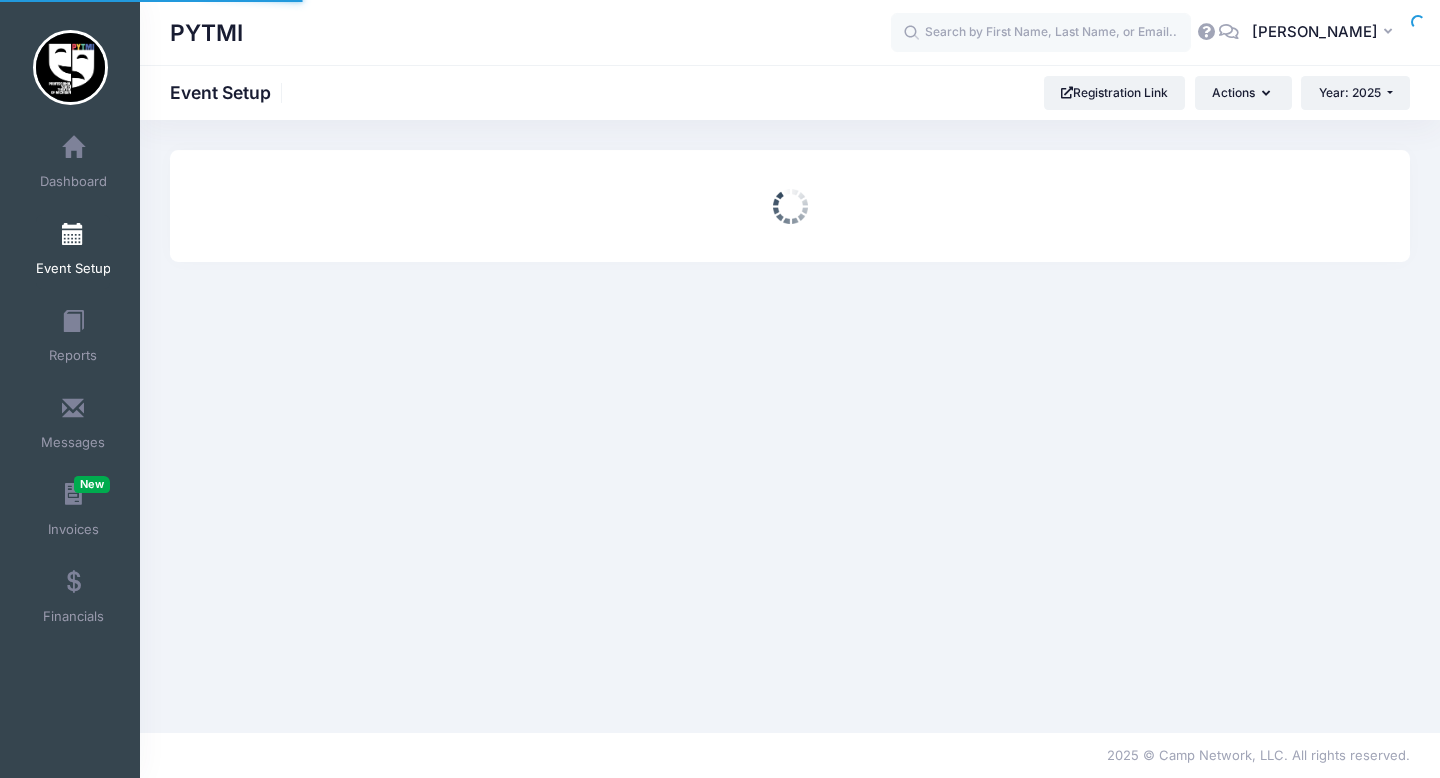 scroll, scrollTop: 0, scrollLeft: 0, axis: both 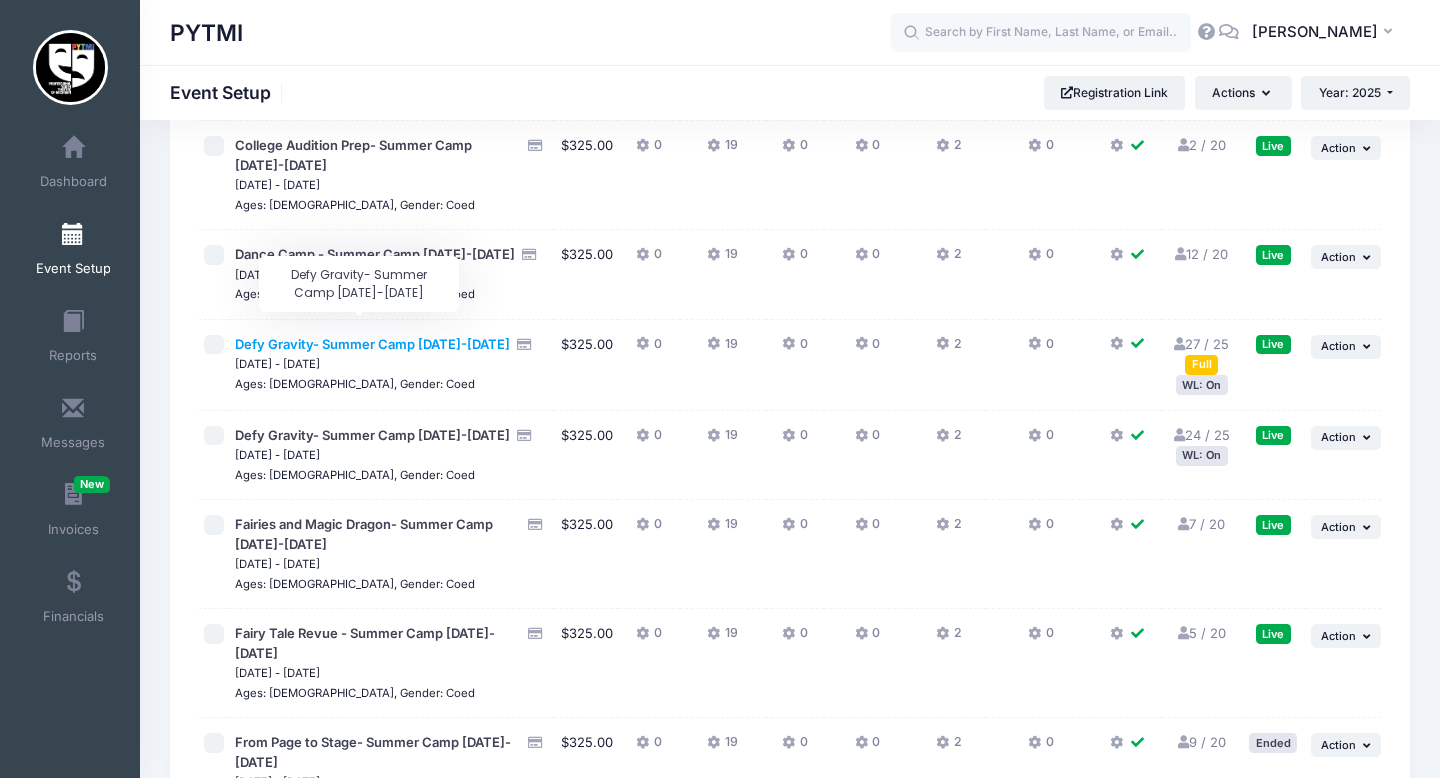 click on "Defy Gravity- Summer Camp [DATE]-[DATE]" at bounding box center [372, 344] 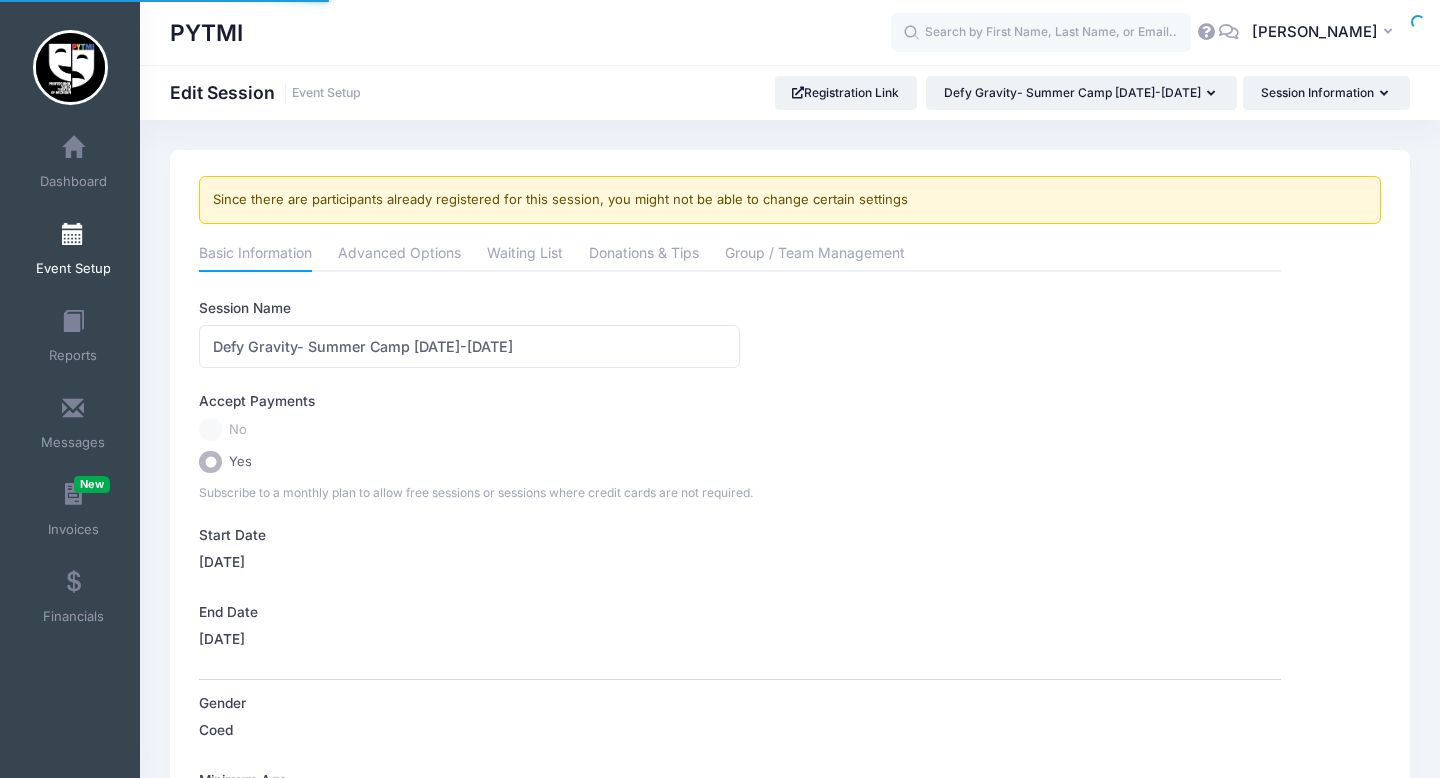 scroll, scrollTop: 0, scrollLeft: 0, axis: both 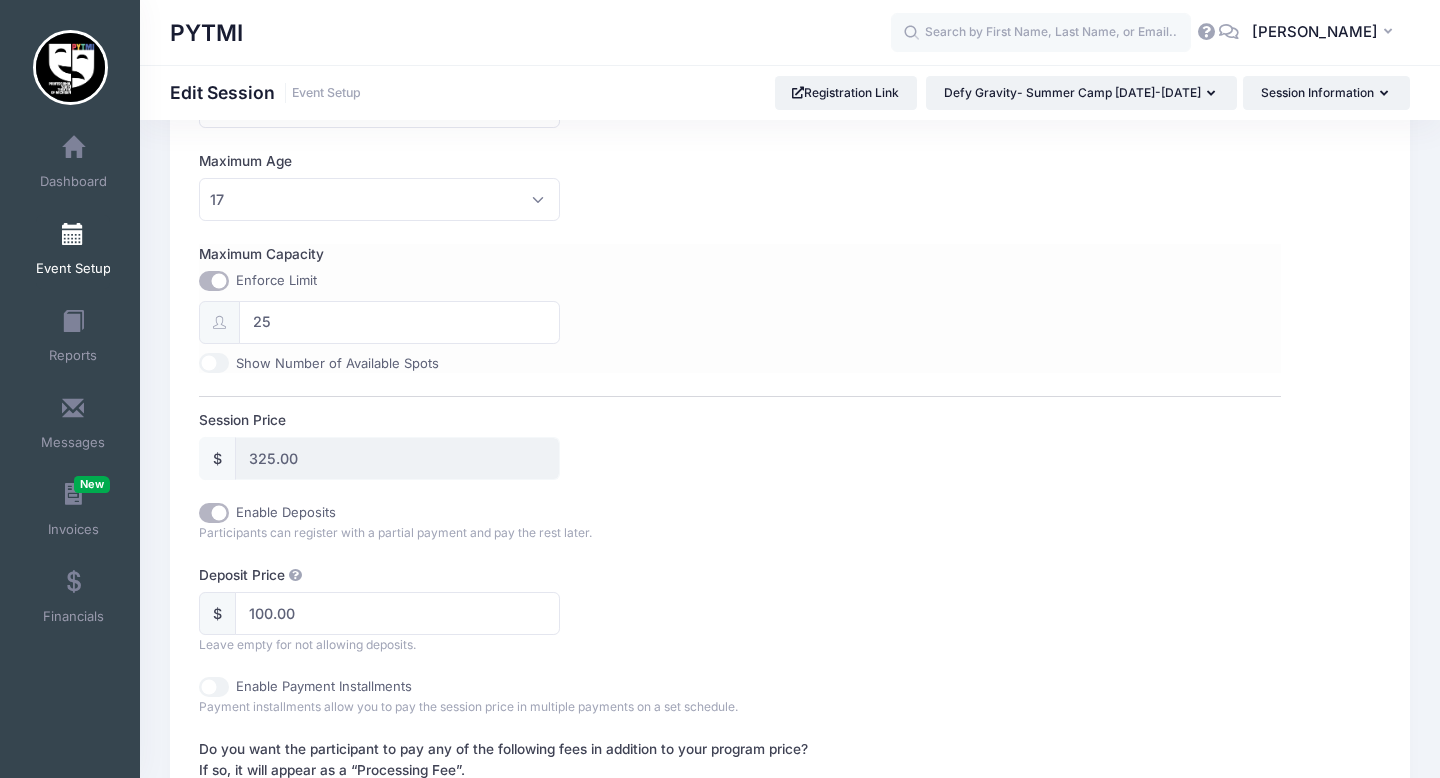 click on "Enforce Limit
25
Show Number of Available Spots" at bounding box center (379, 322) 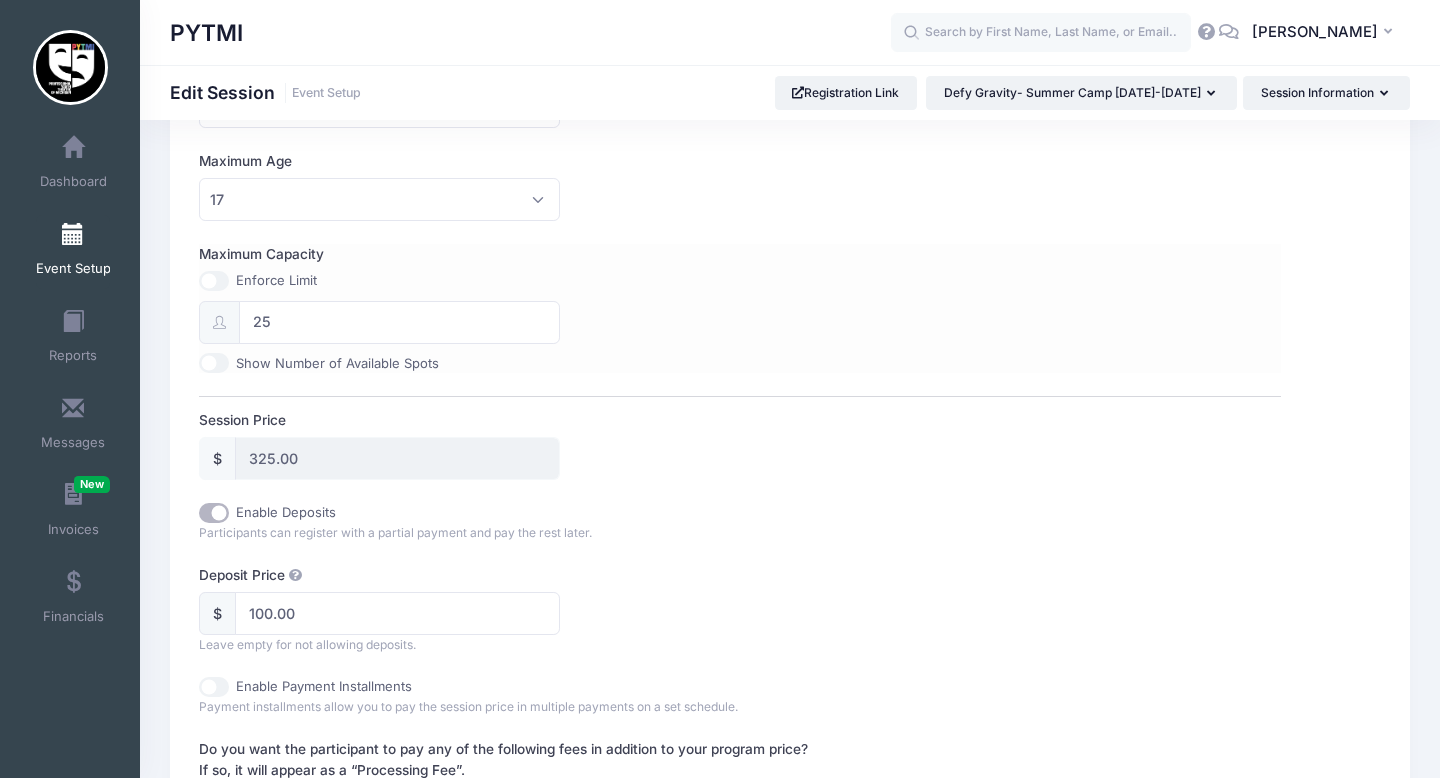 type on "0" 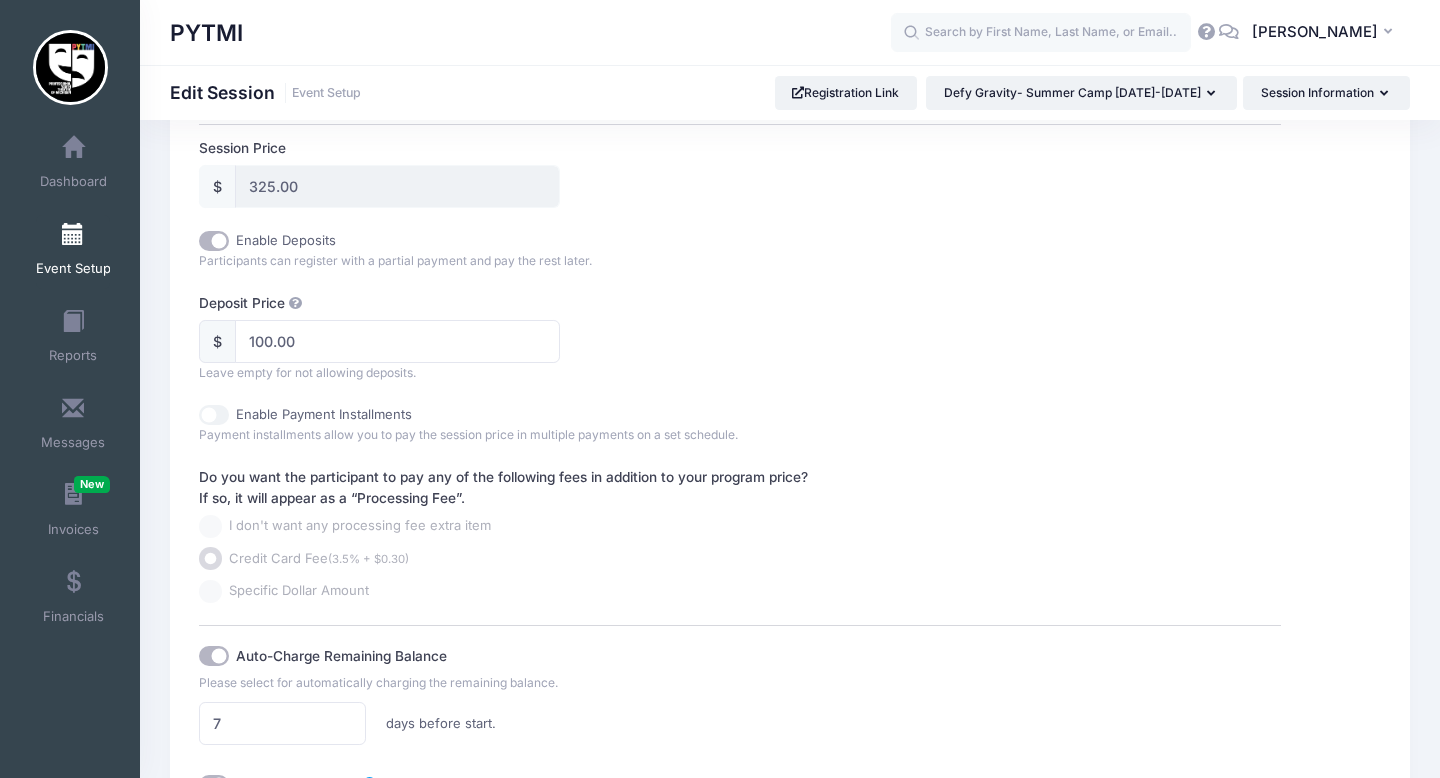 scroll, scrollTop: 1276, scrollLeft: 0, axis: vertical 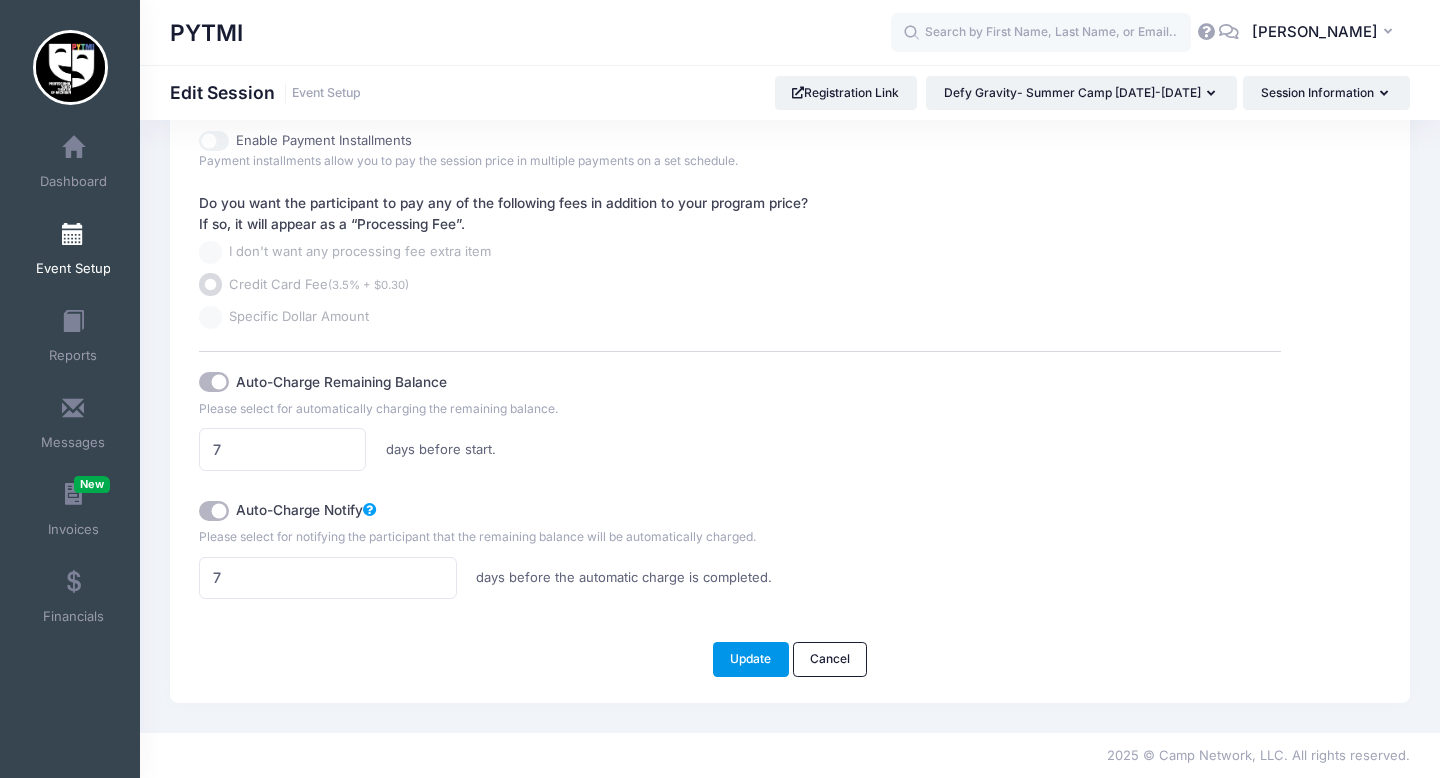 click on "Update" at bounding box center [751, 659] 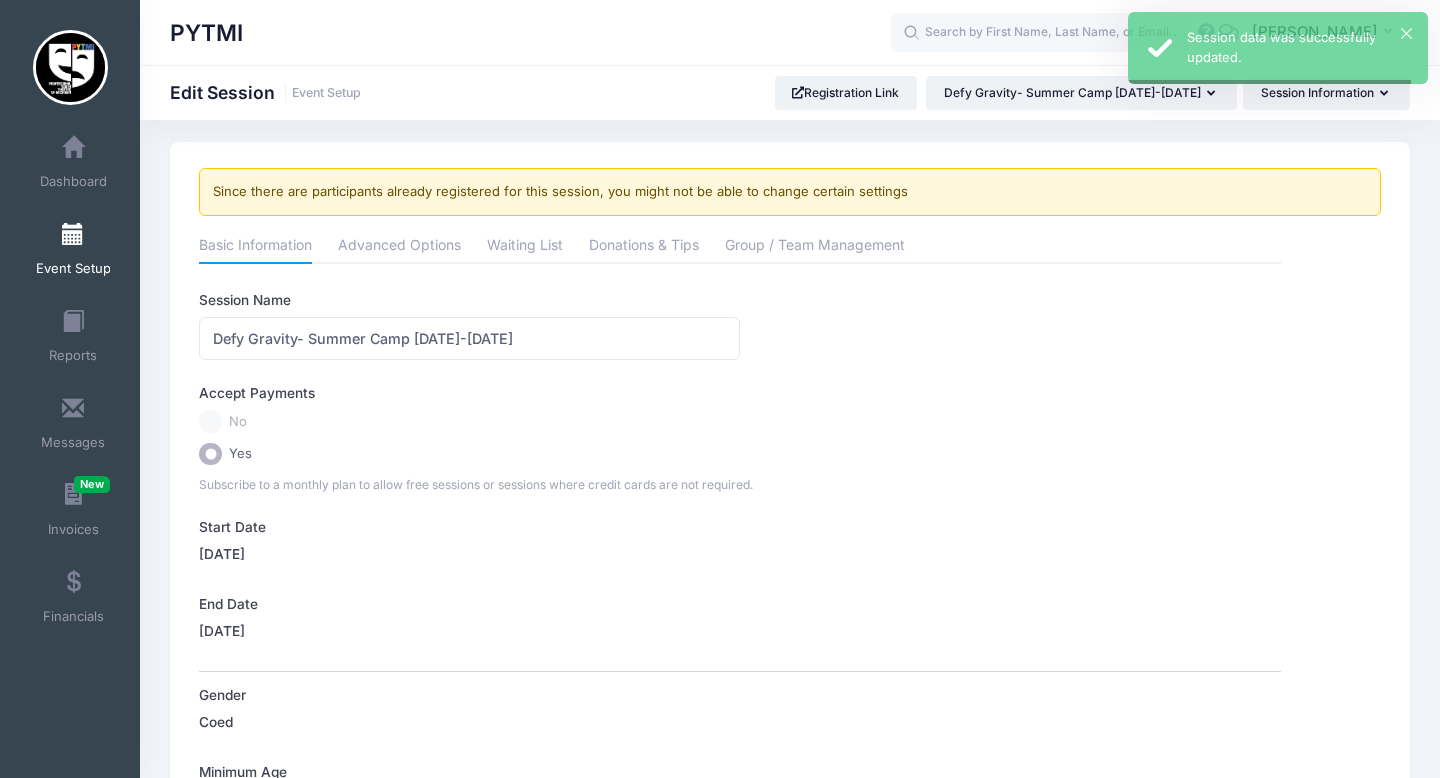 scroll, scrollTop: 0, scrollLeft: 0, axis: both 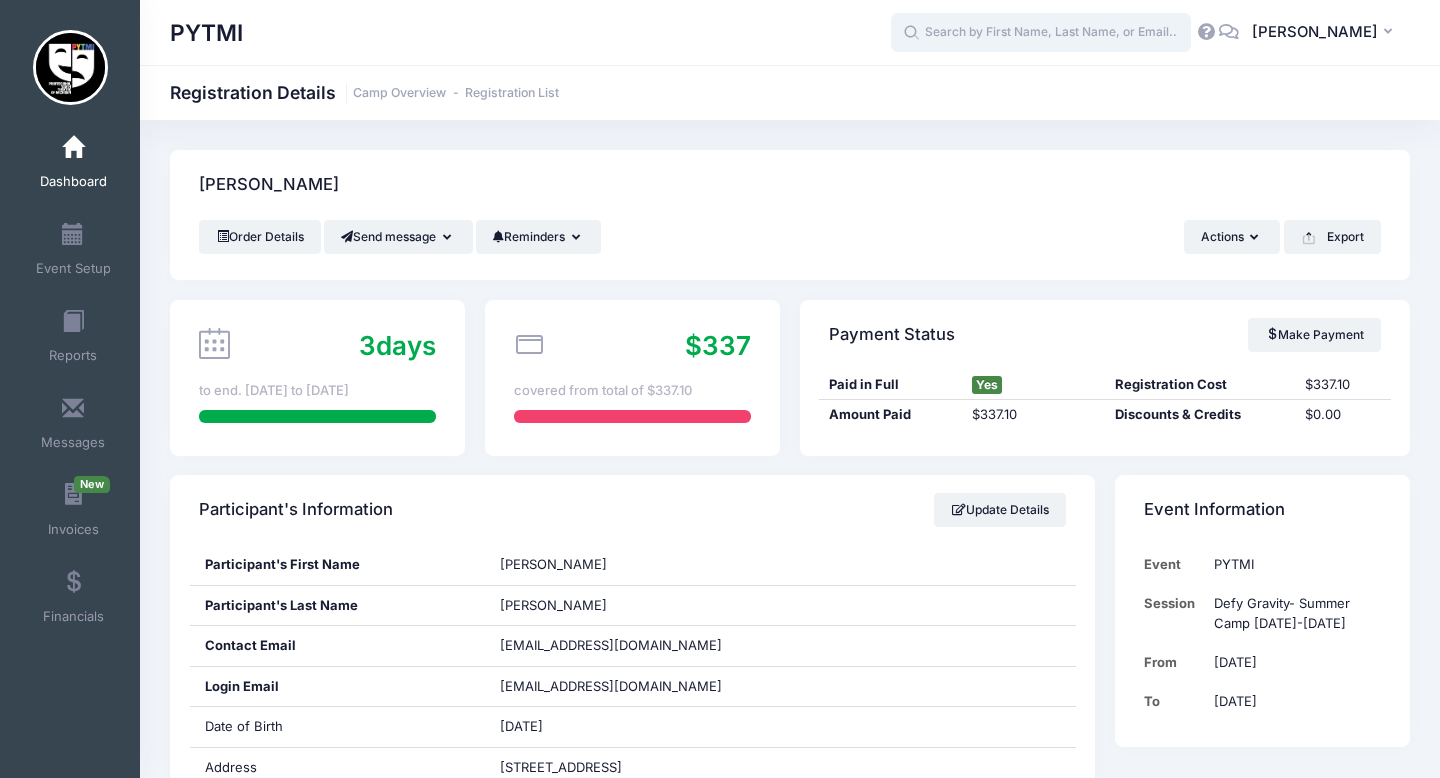 click at bounding box center (1041, 33) 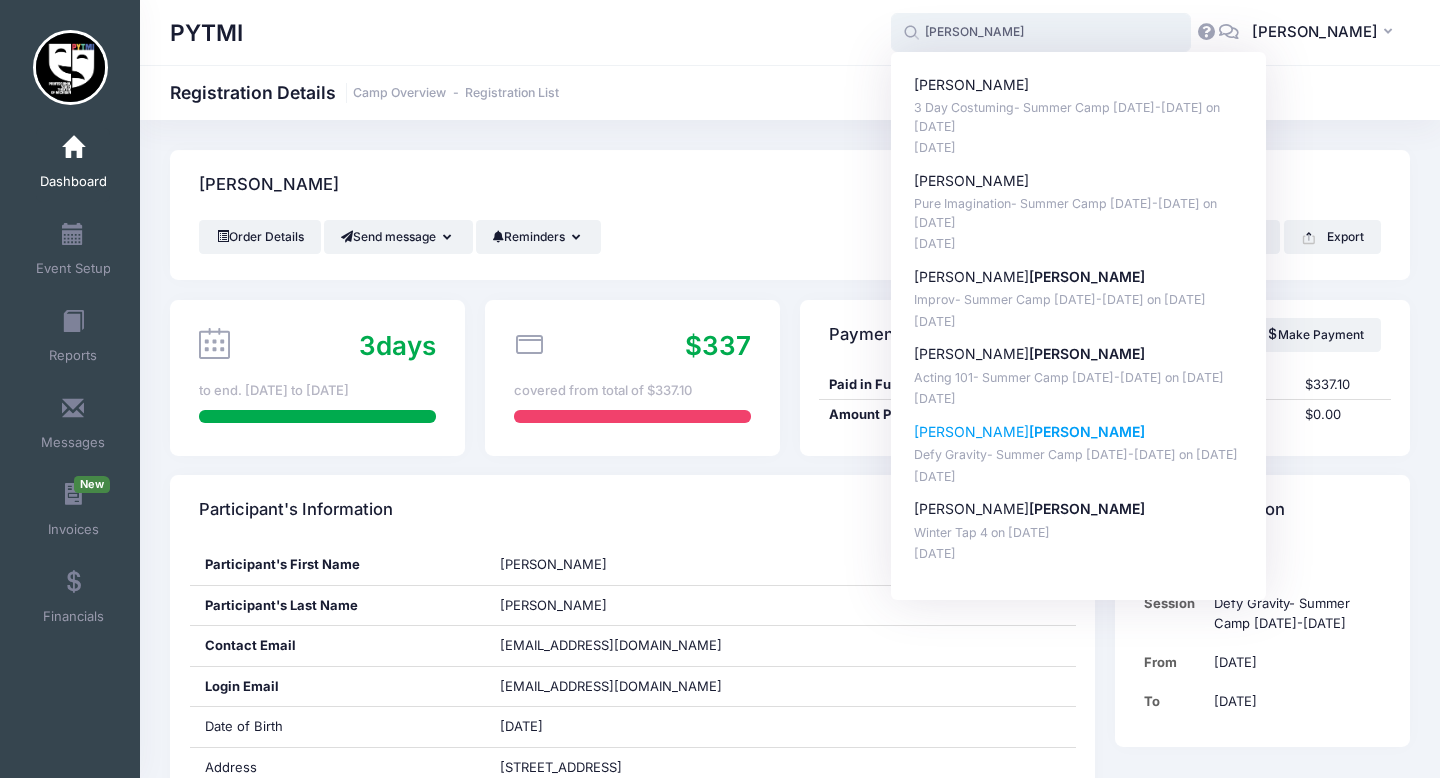 click on "[PERSON_NAME]" at bounding box center (1087, 431) 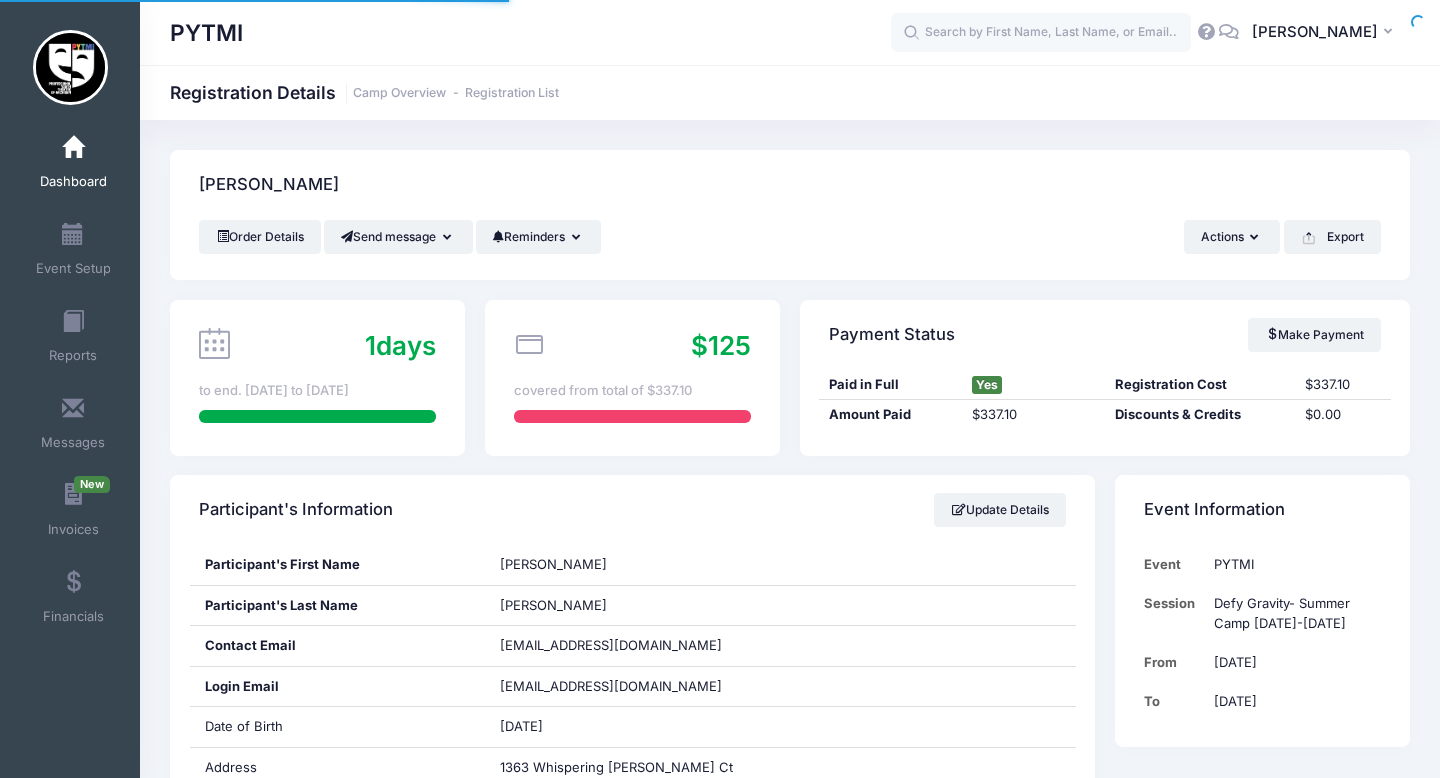 scroll, scrollTop: 0, scrollLeft: 0, axis: both 